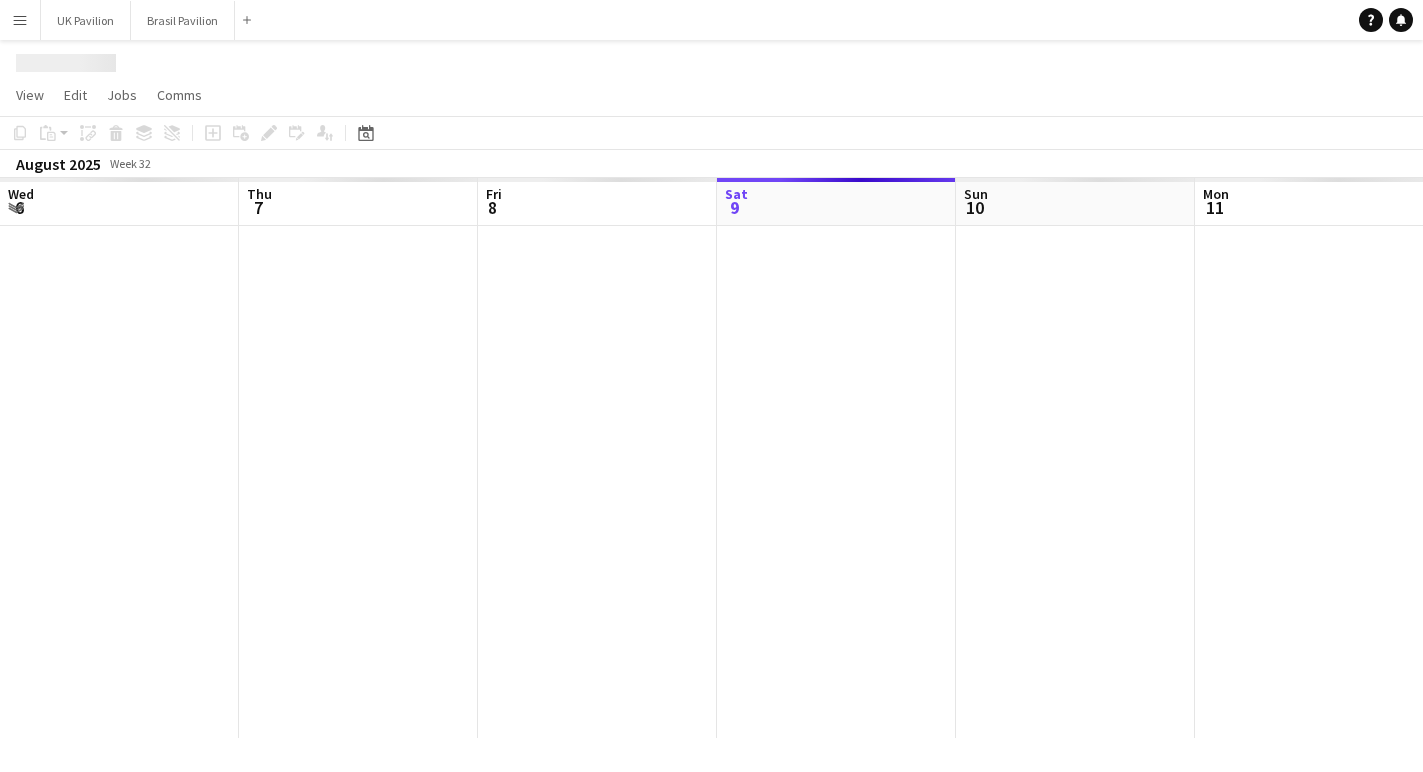 scroll, scrollTop: 0, scrollLeft: 0, axis: both 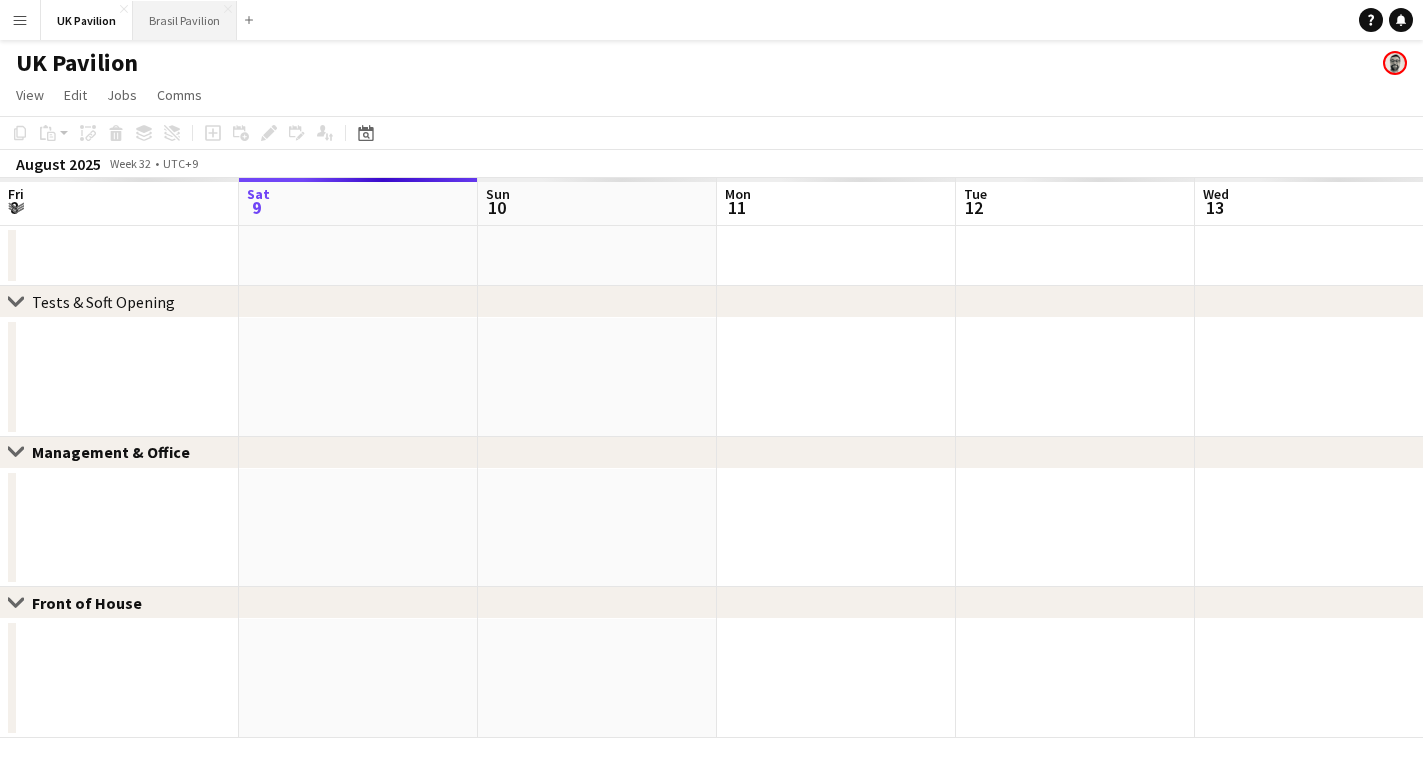 click on "Brasil Pavilion
Close" at bounding box center (185, 20) 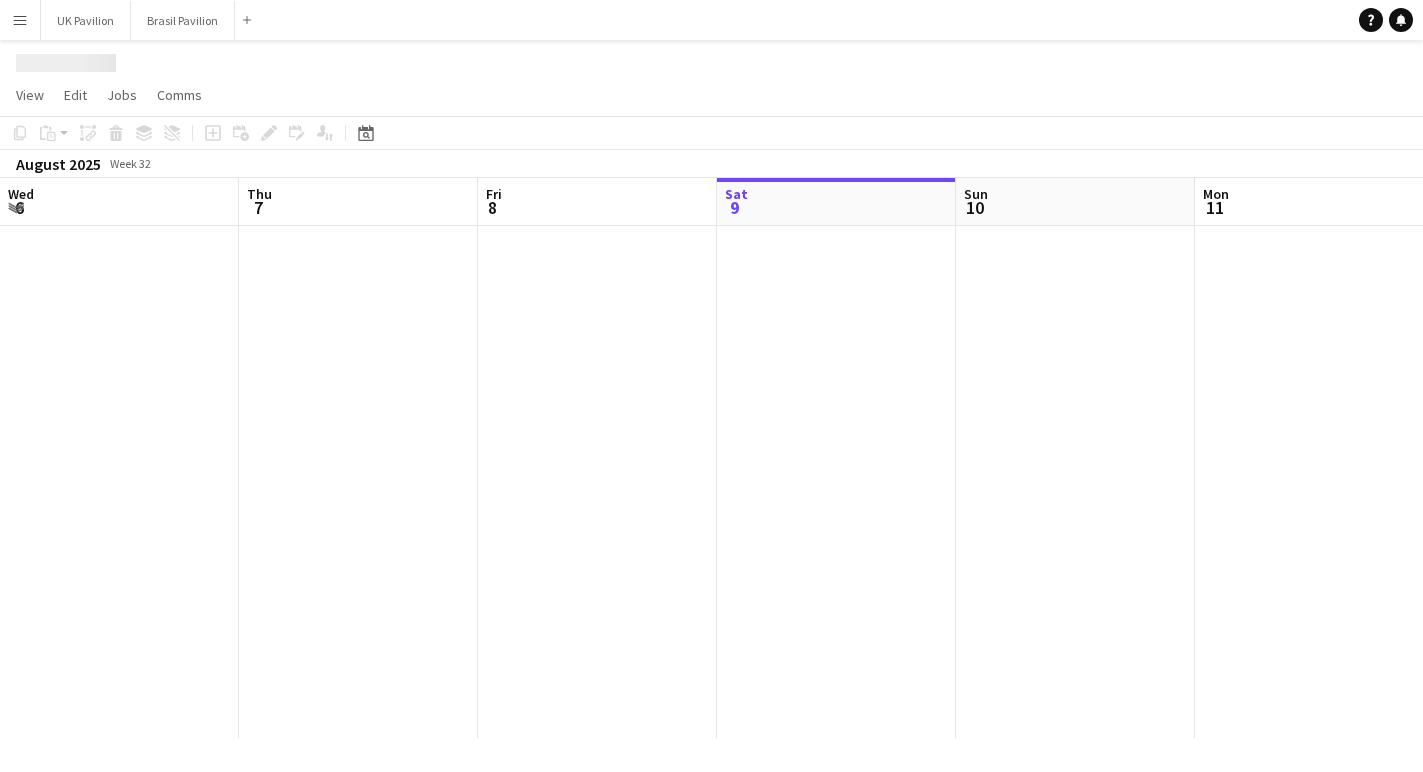 scroll, scrollTop: 0, scrollLeft: 478, axis: horizontal 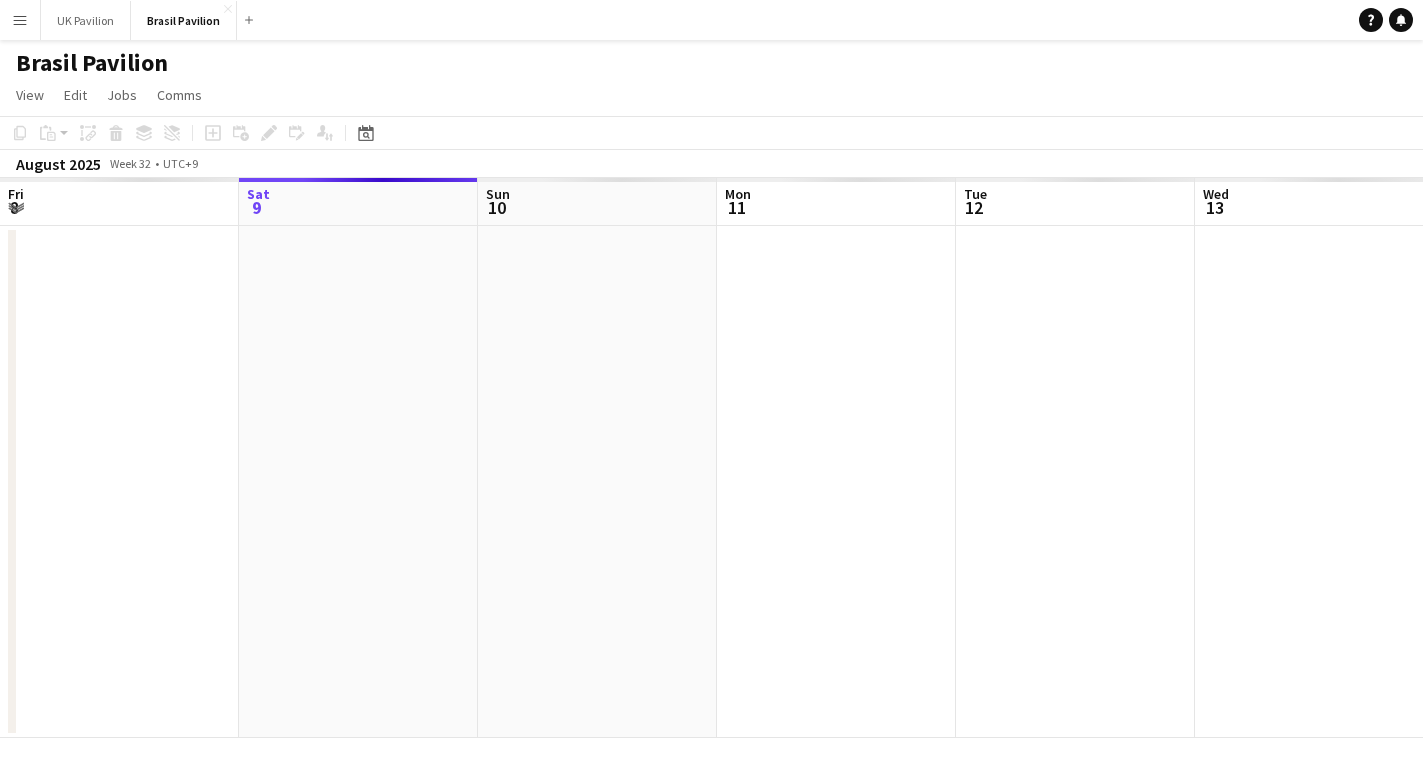 click on "Menu" at bounding box center (20, 20) 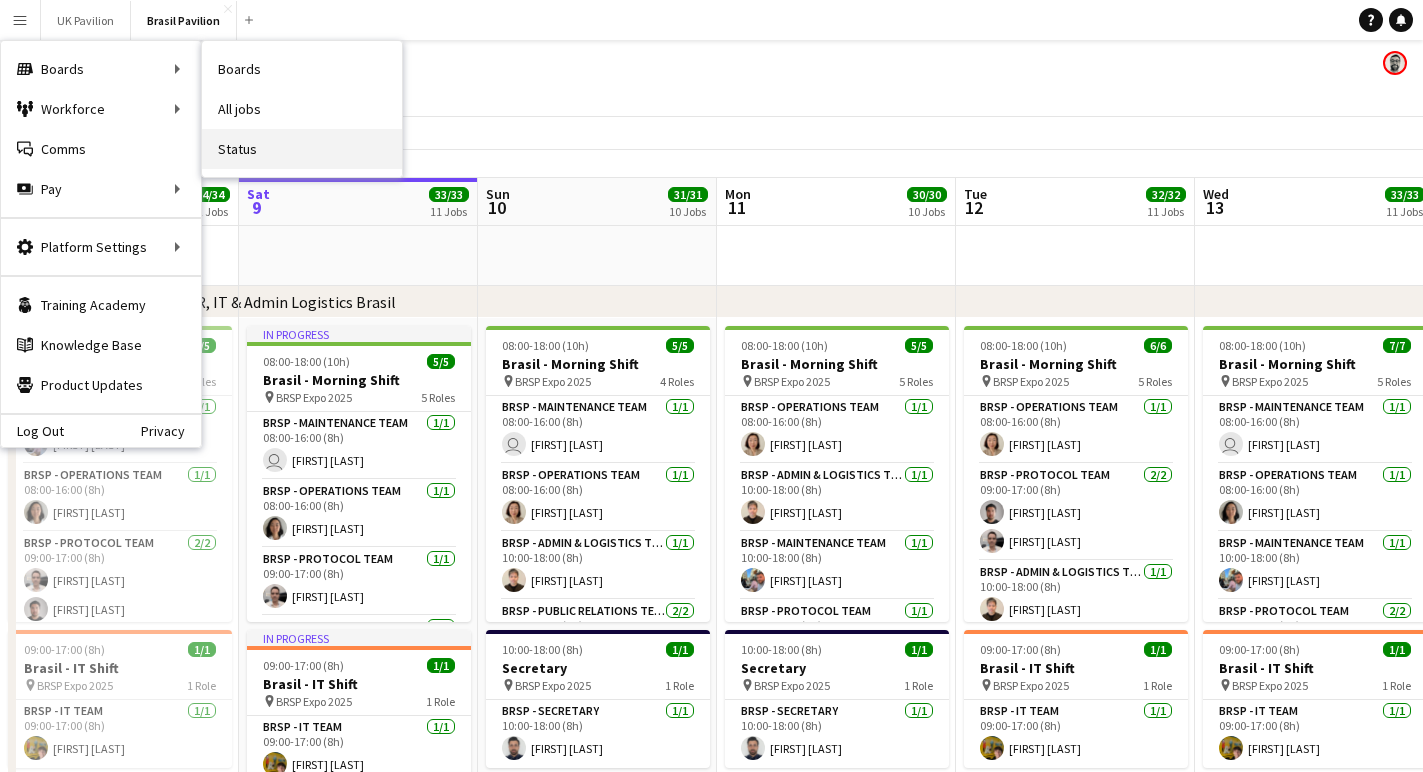 click on "Status" at bounding box center (302, 149) 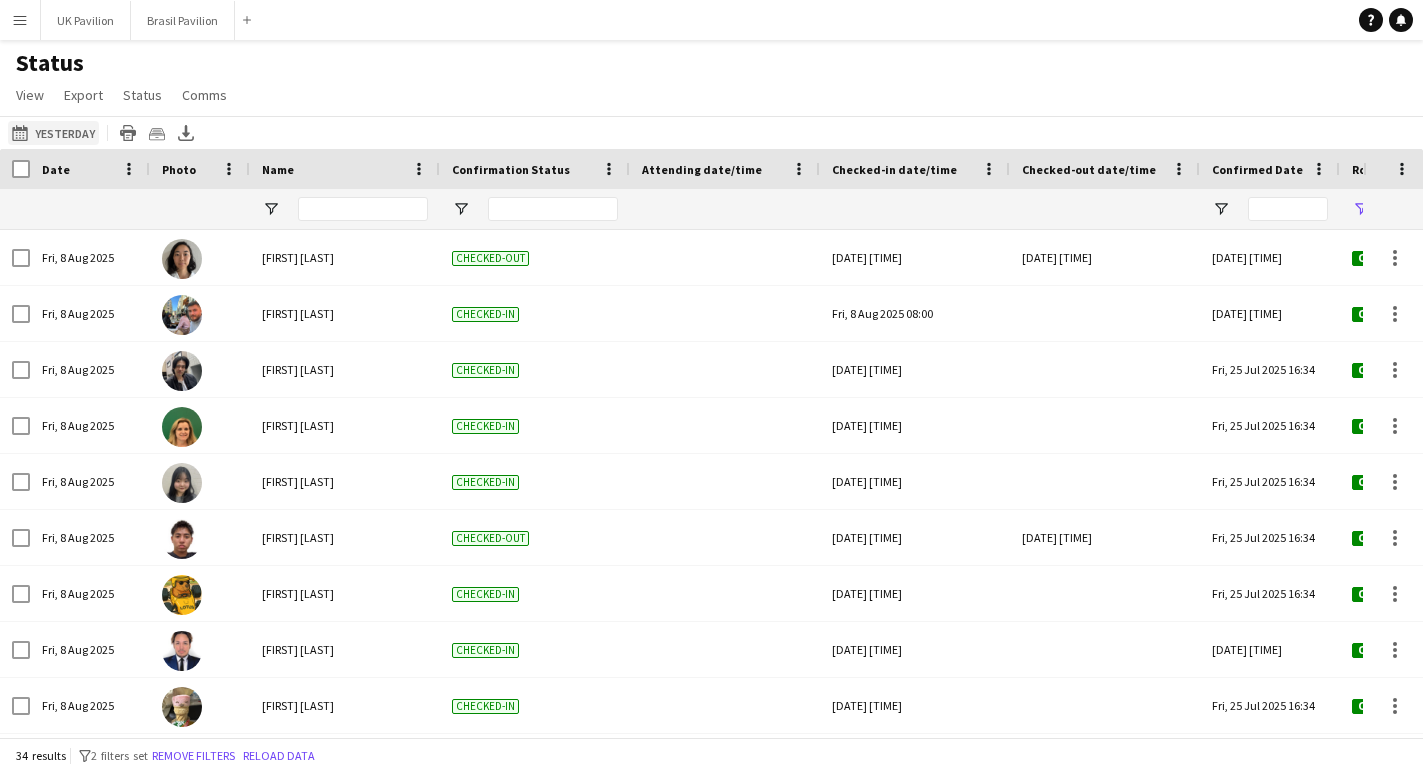 click on "2025-08-09 to 2025-08-15
Yesterday" 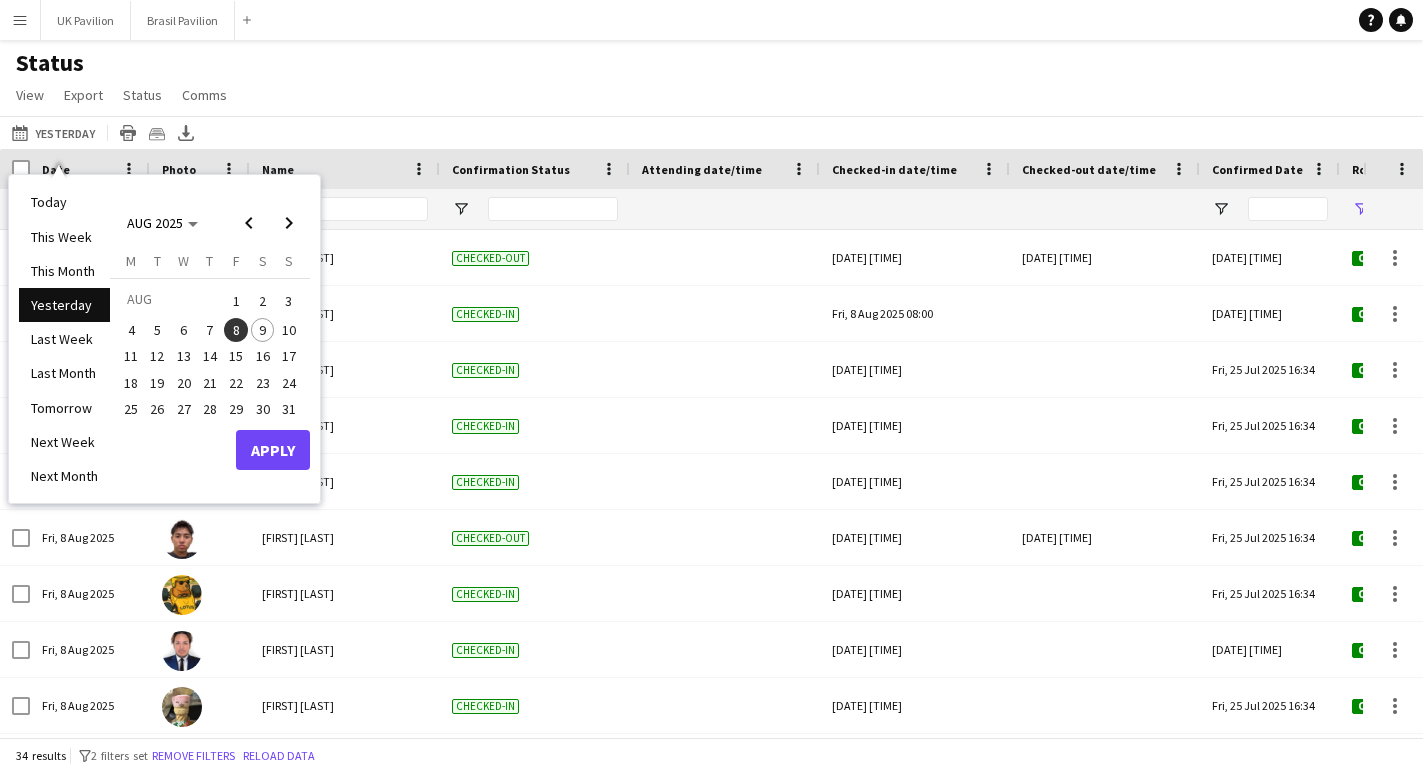 click on "Today" at bounding box center (64, 202) 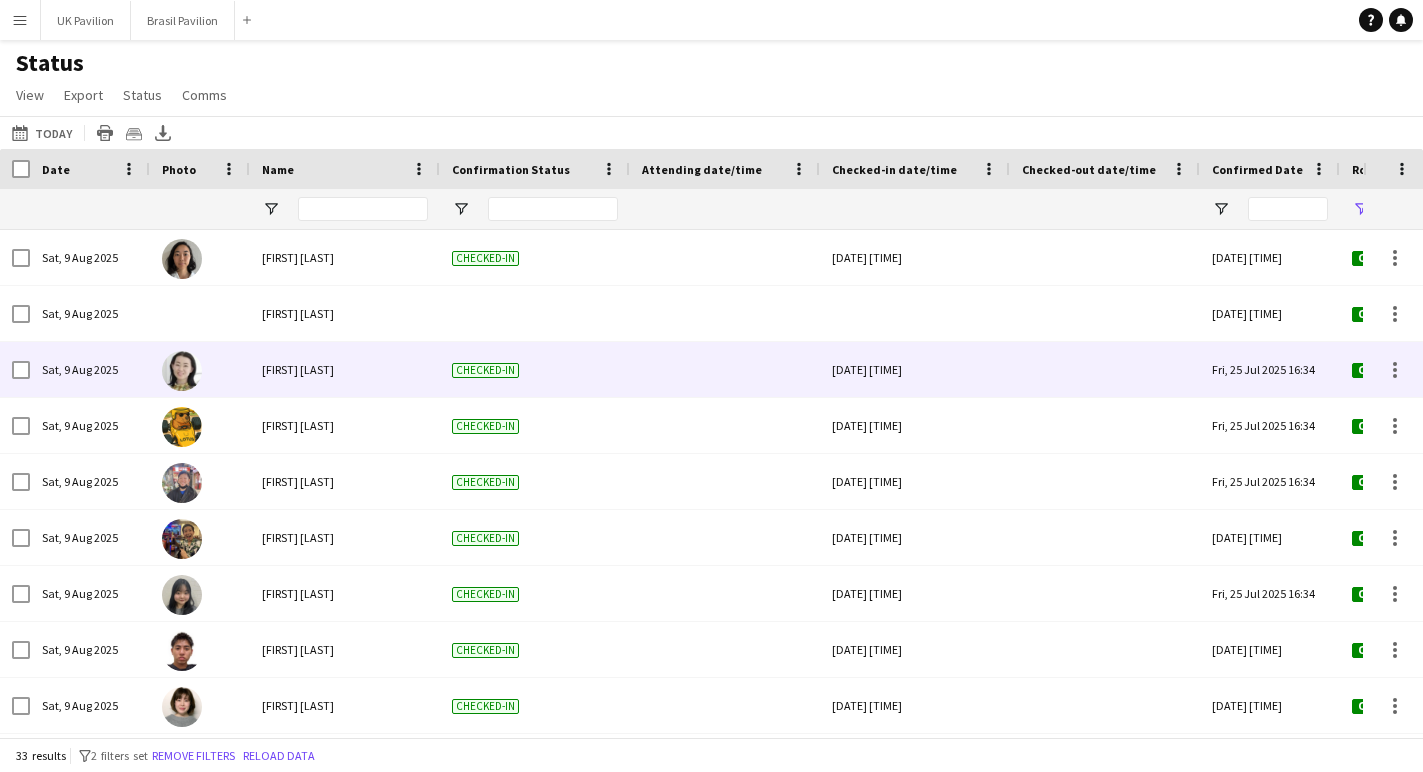 scroll, scrollTop: 21, scrollLeft: 0, axis: vertical 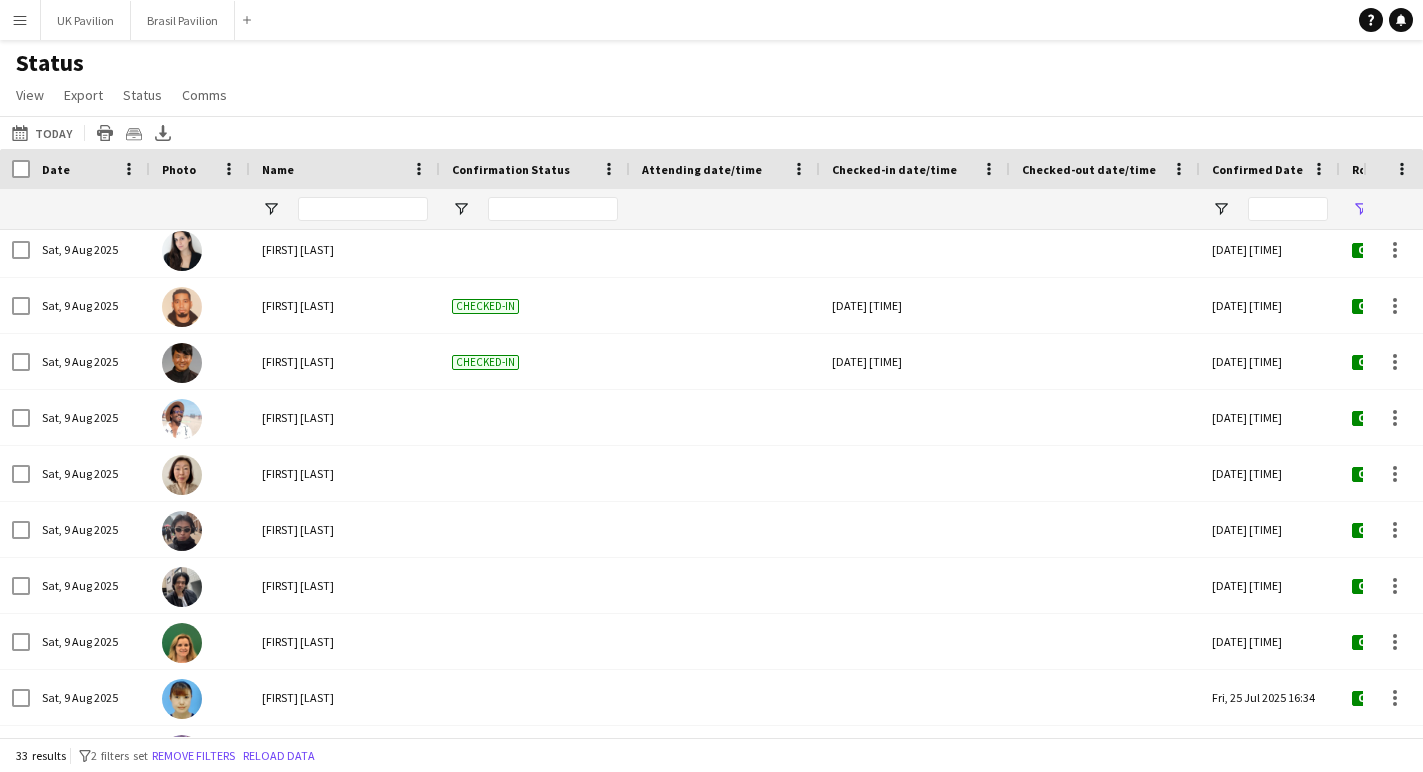 click on "Status   View   Views  Default view New view Update view Delete view Edit name Customise view Customise filters Reset Filters Reset View Reset All  Export  Export as XLSX Export as CSV Export as PDF Crew files as ZIP  Status  Confirm attendance Check-in Check-out Clear confirm attendance Clear check-in Clear check-out  Comms  Send notification Chat" 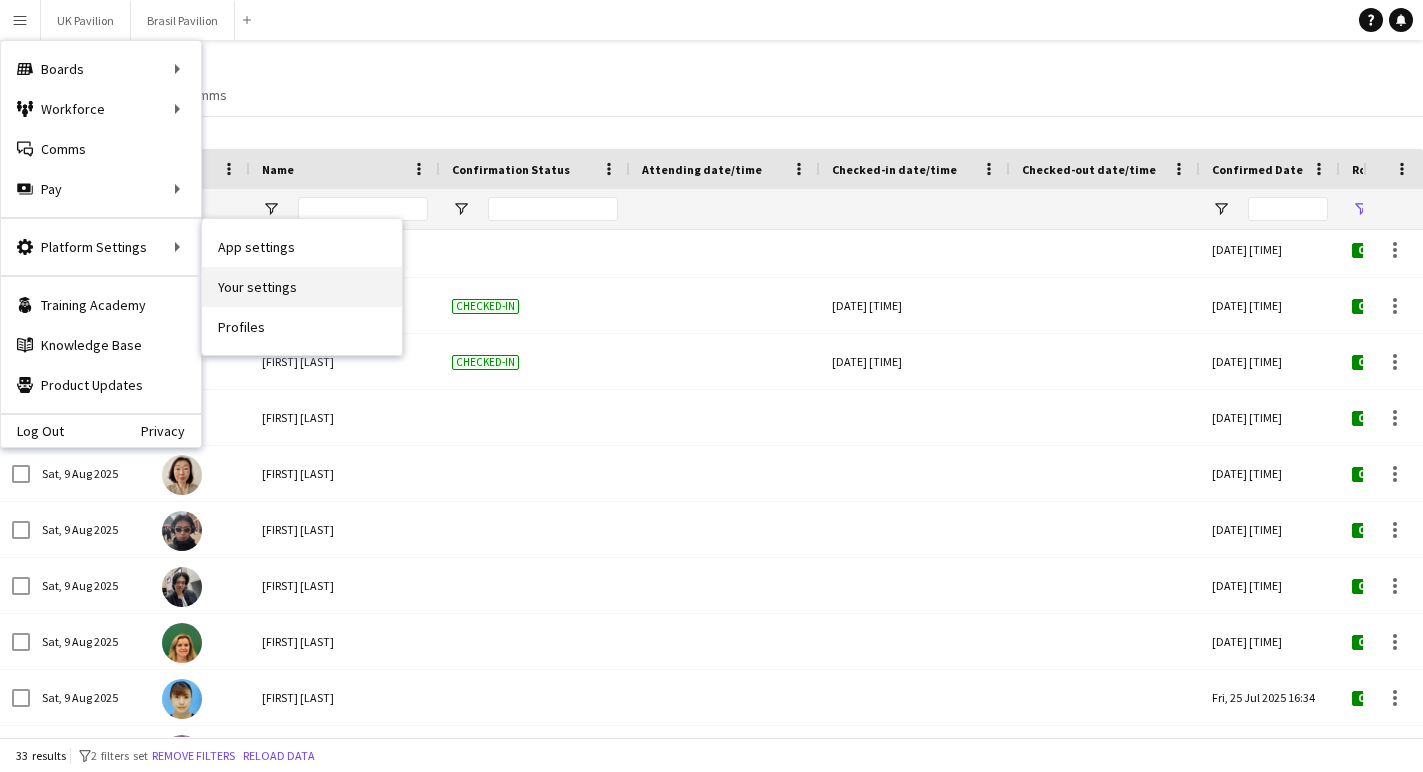 drag, startPoint x: 277, startPoint y: 249, endPoint x: 256, endPoint y: 293, distance: 48.754486 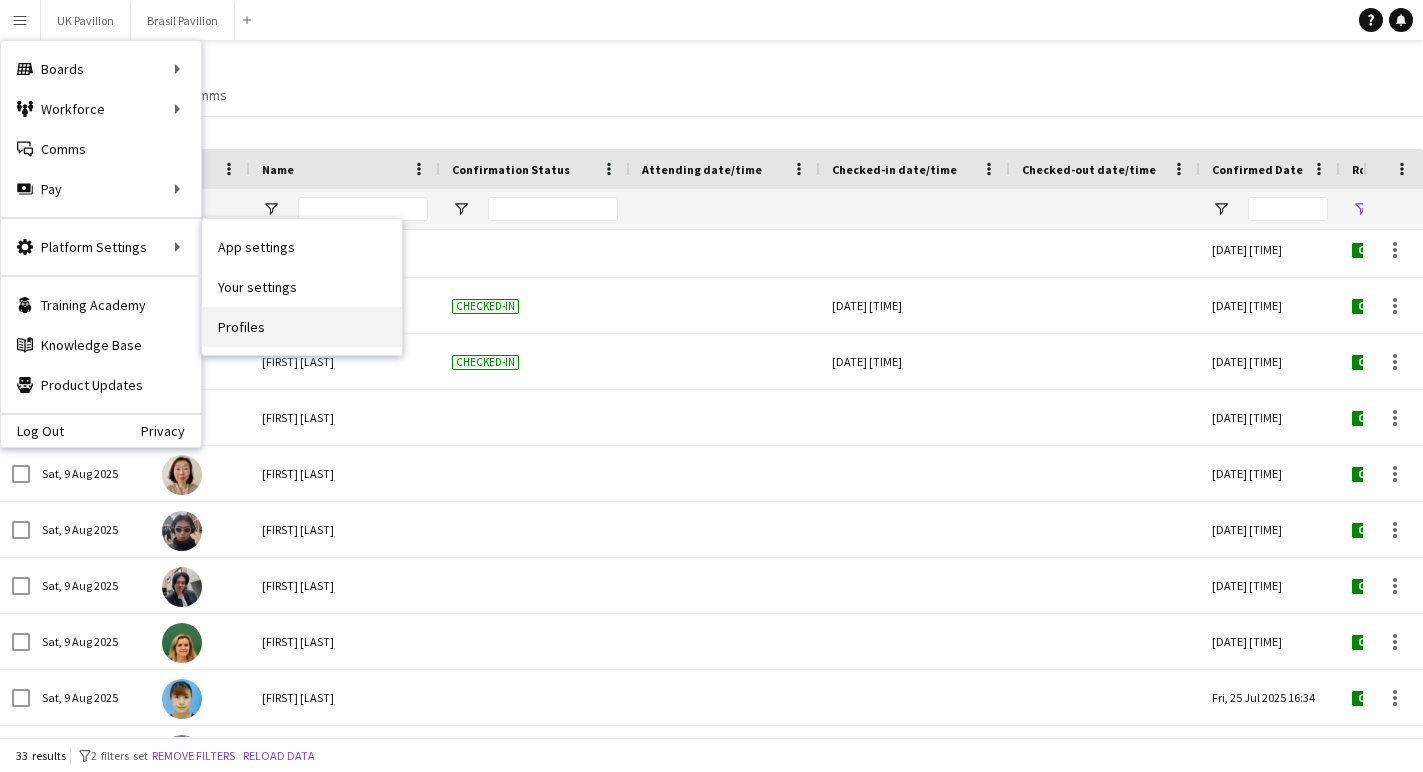 click on "Profiles" at bounding box center [302, 327] 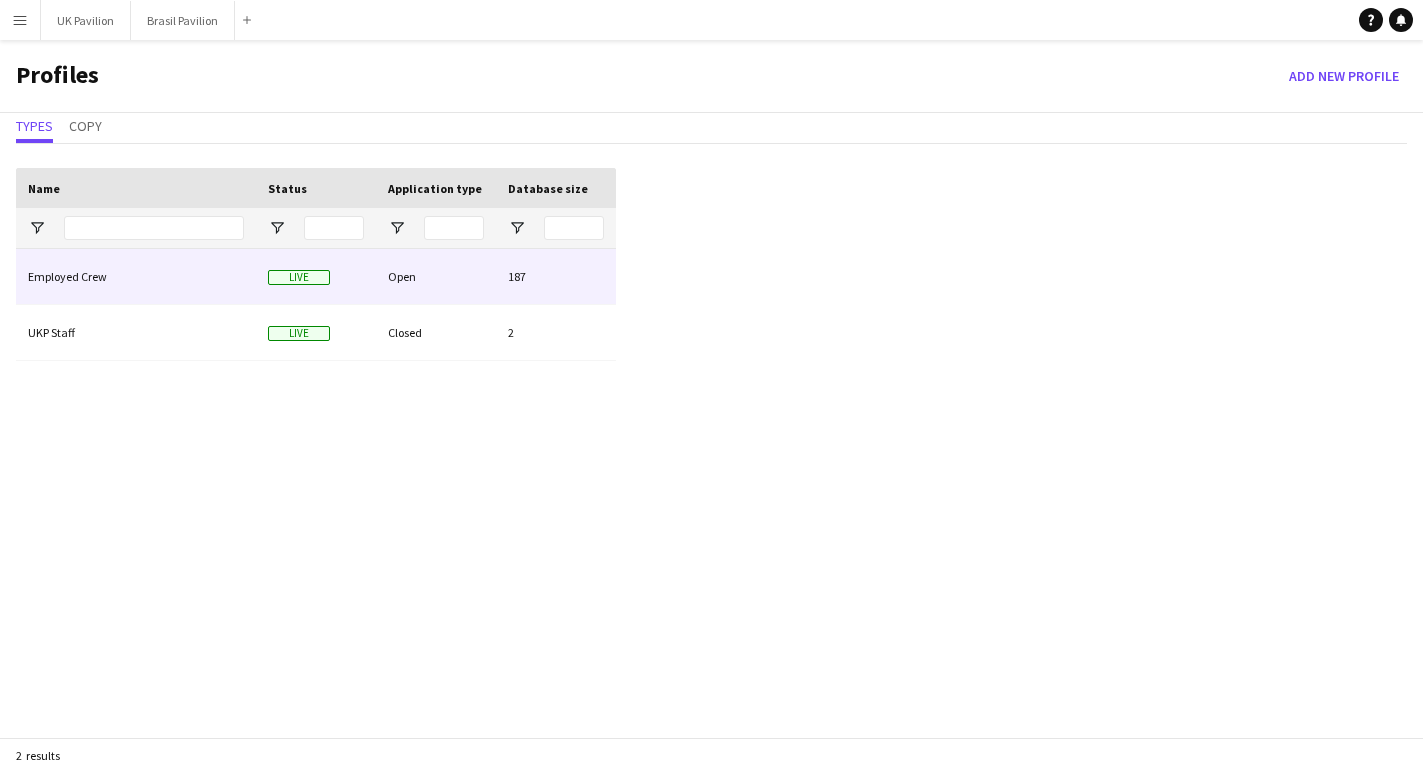 click on "Employed Crew" 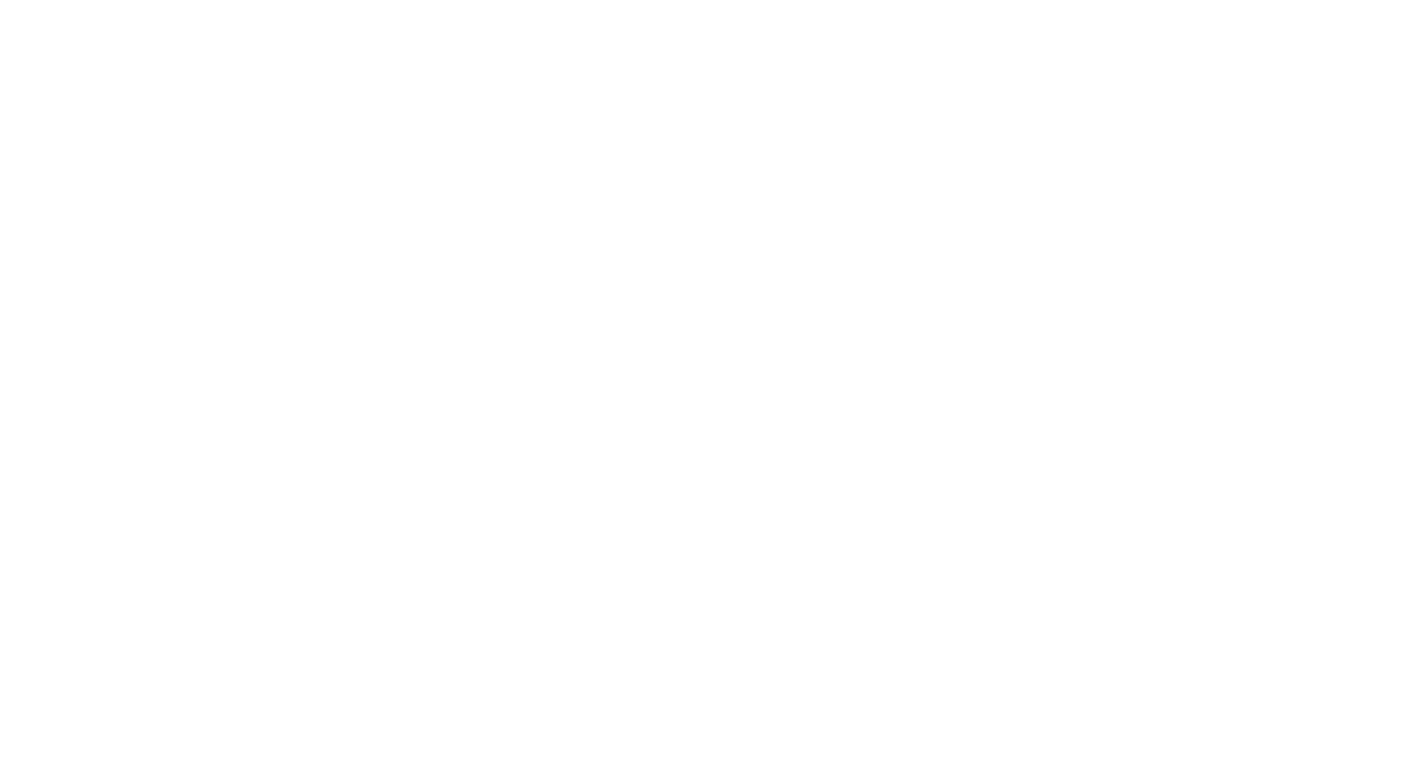 scroll, scrollTop: 0, scrollLeft: 0, axis: both 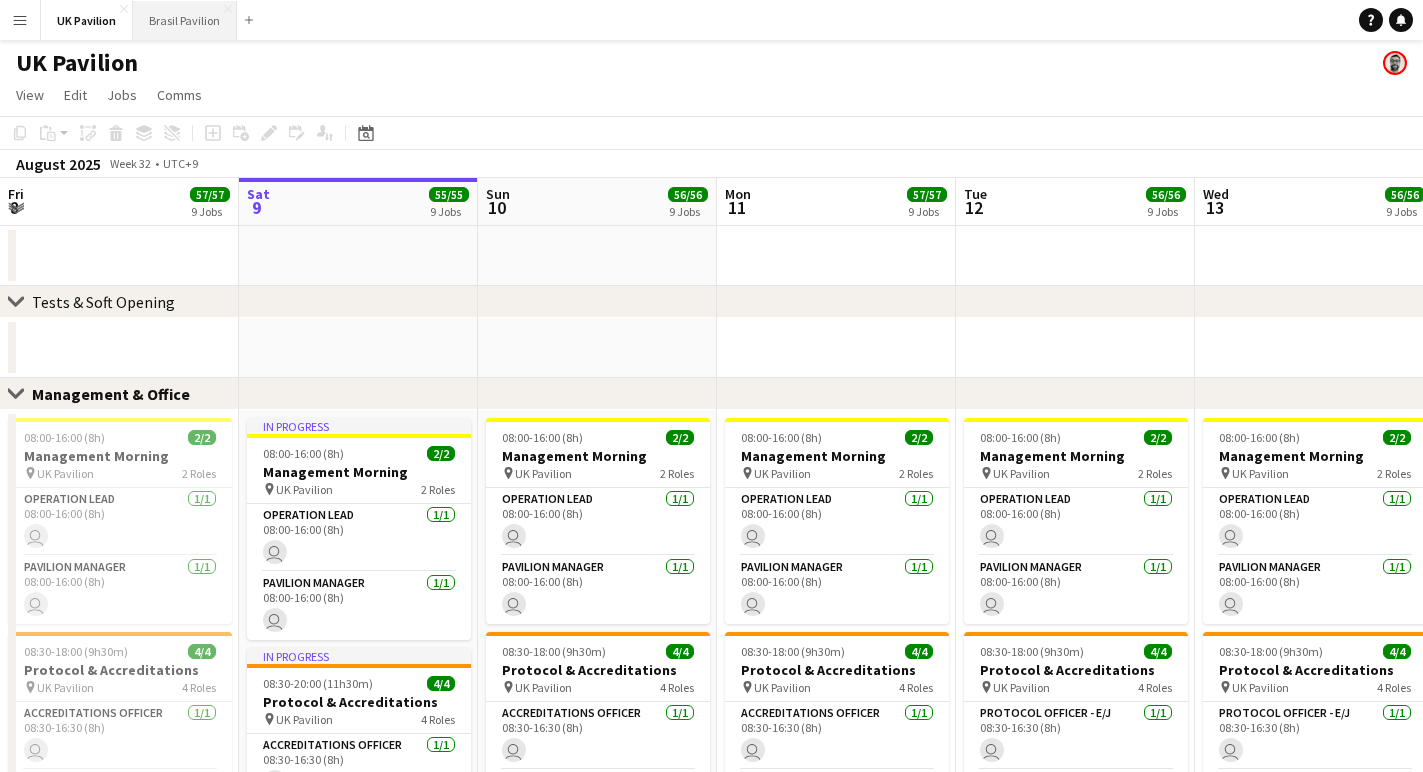 click on "Brasil Pavilion
Close" at bounding box center [185, 20] 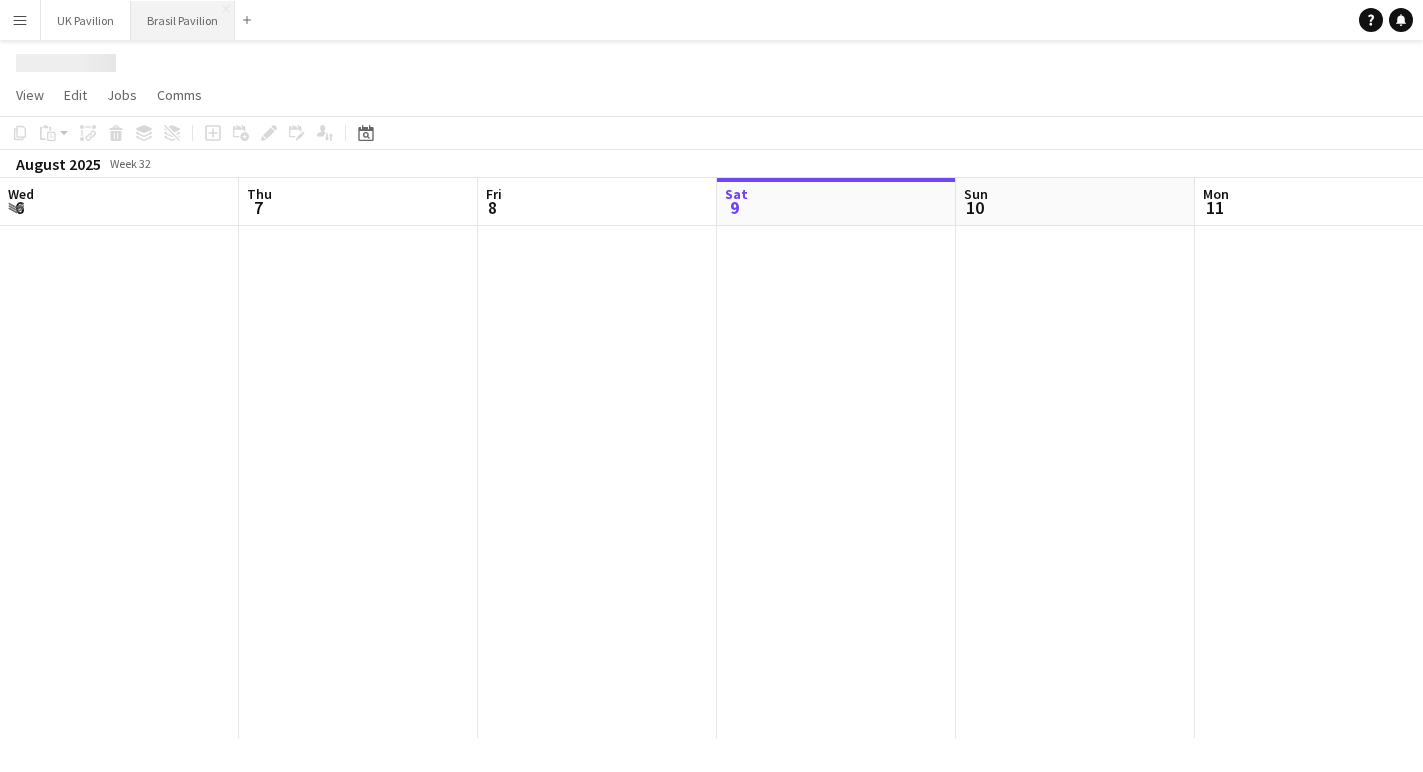 click on "Brasil Pavilion
Close" at bounding box center [183, 20] 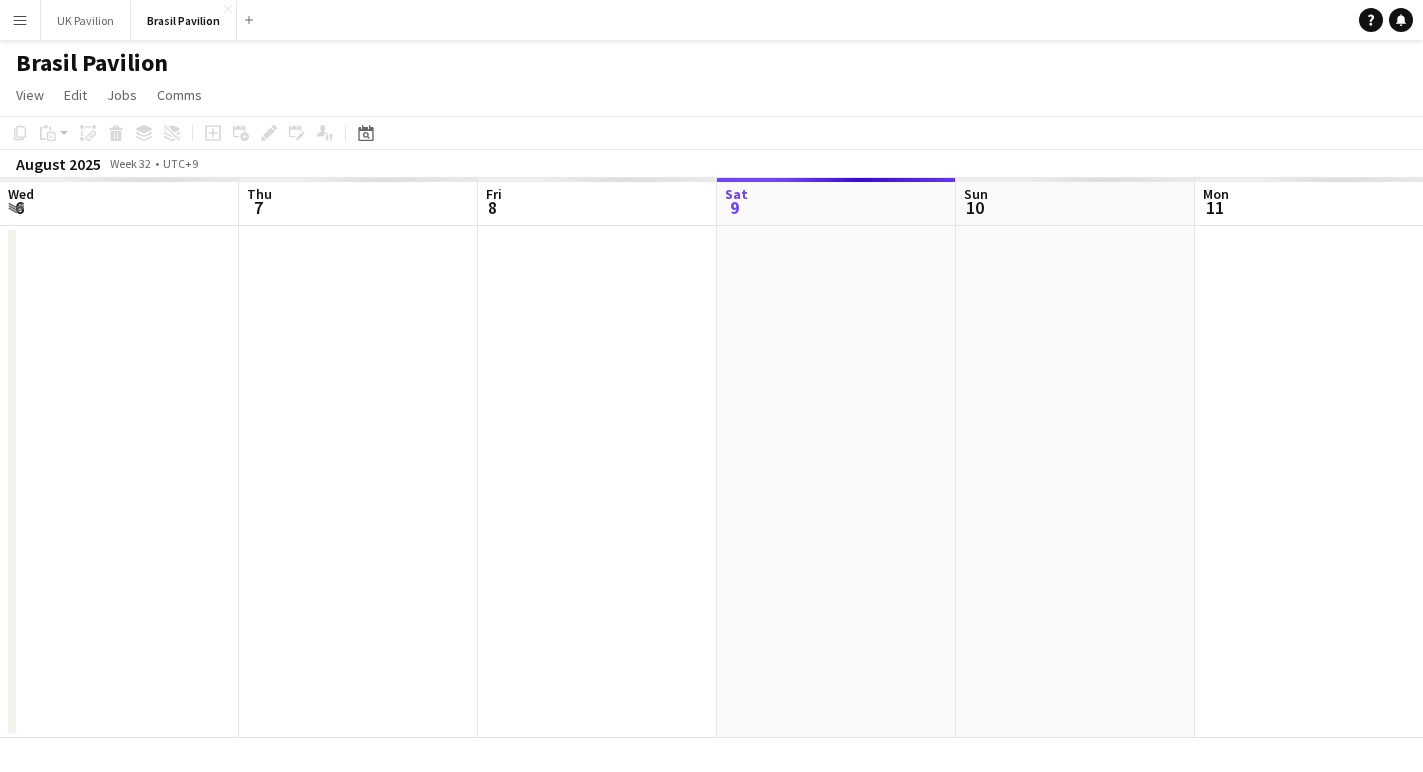 scroll, scrollTop: 0, scrollLeft: 478, axis: horizontal 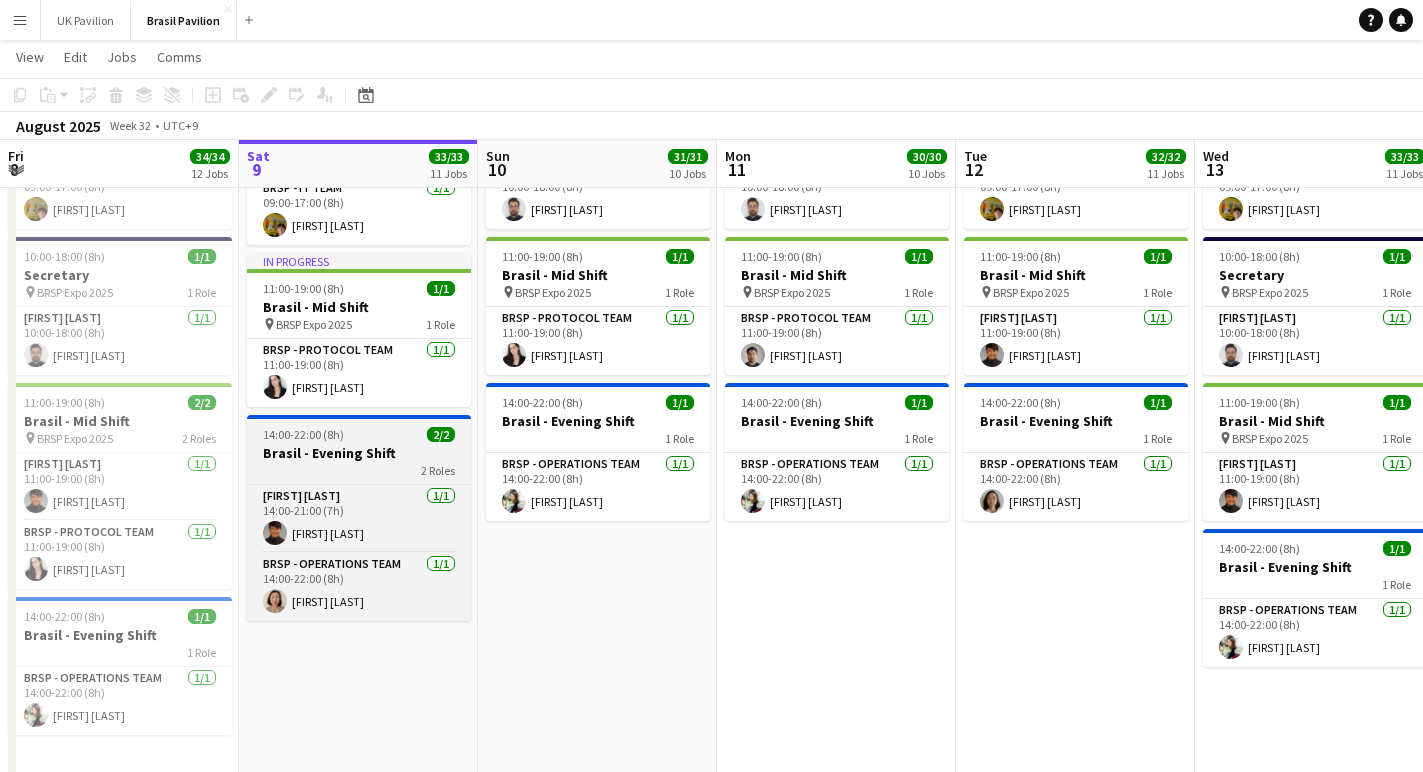 click on "Brasil - Evening Shift" at bounding box center (359, 453) 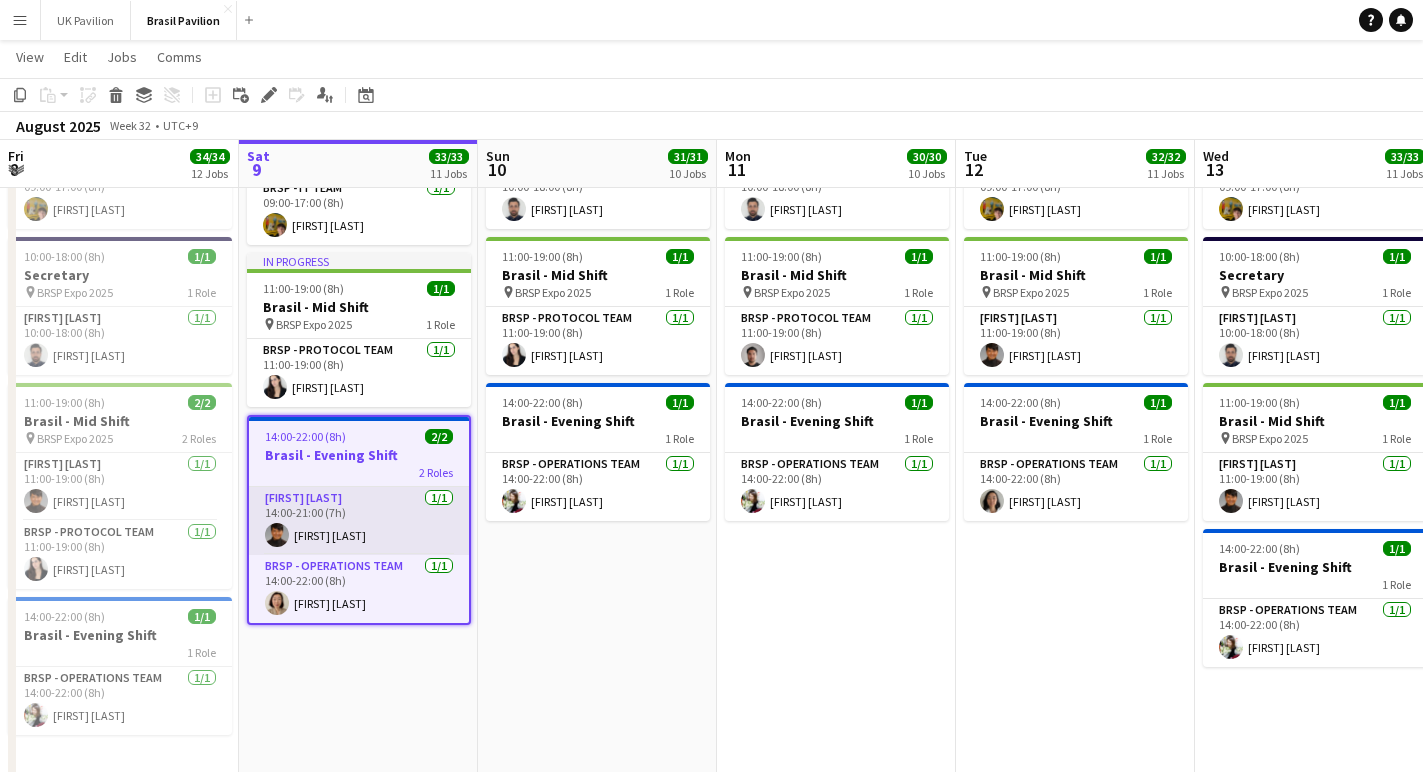 click on "BRSP - Admin & Logistics Team   1/1   [TIME]-[TIME] ([DURATION])
[FIRST] [LAST]" at bounding box center [359, 521] 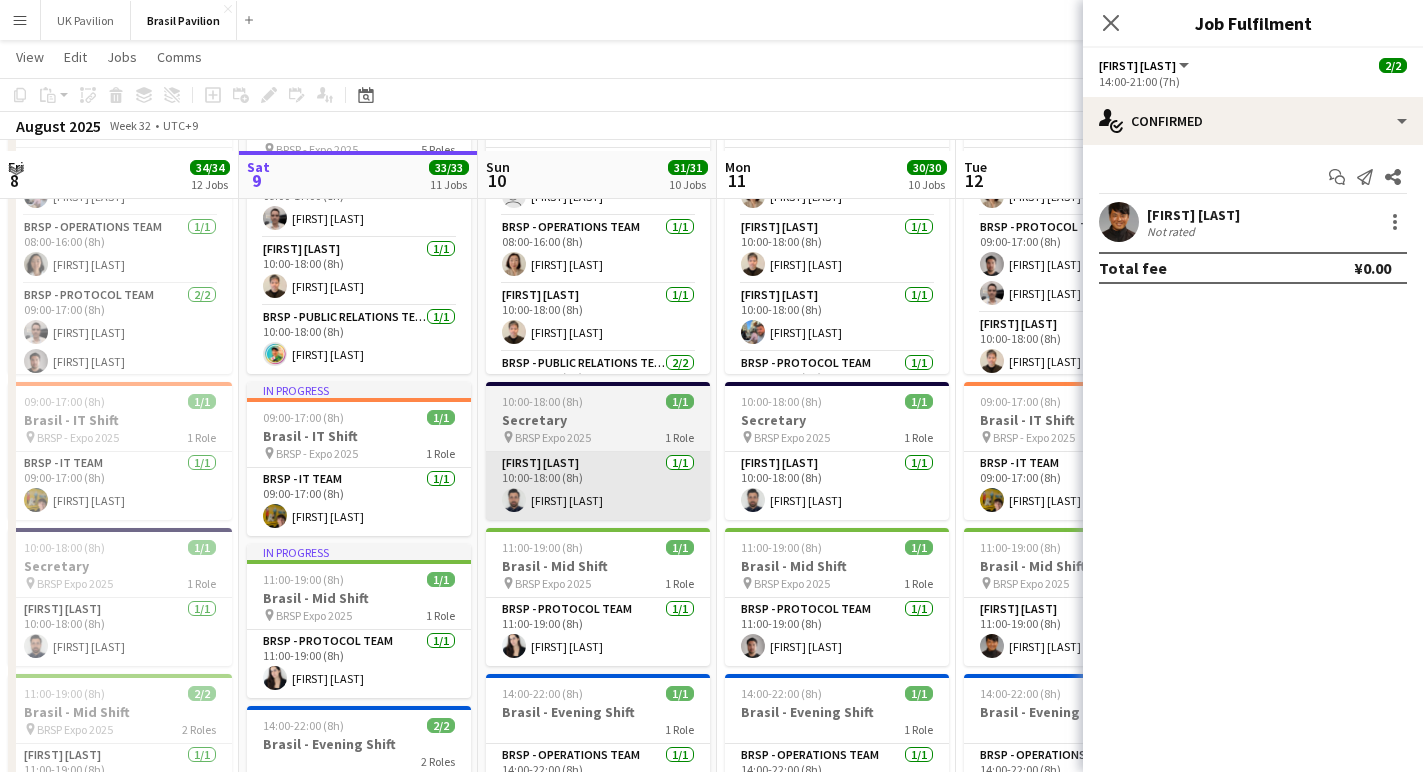 scroll, scrollTop: 239, scrollLeft: 0, axis: vertical 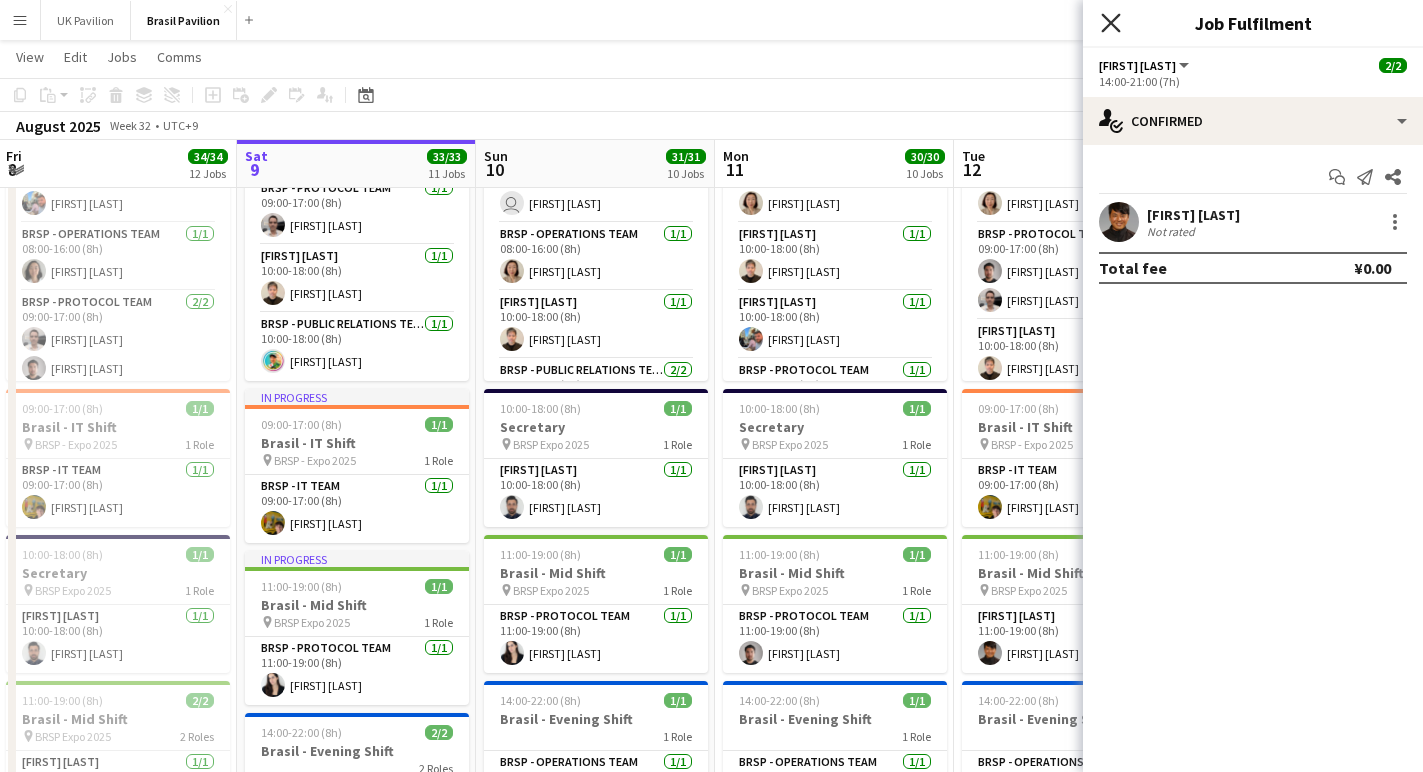 click on "Close pop-in" 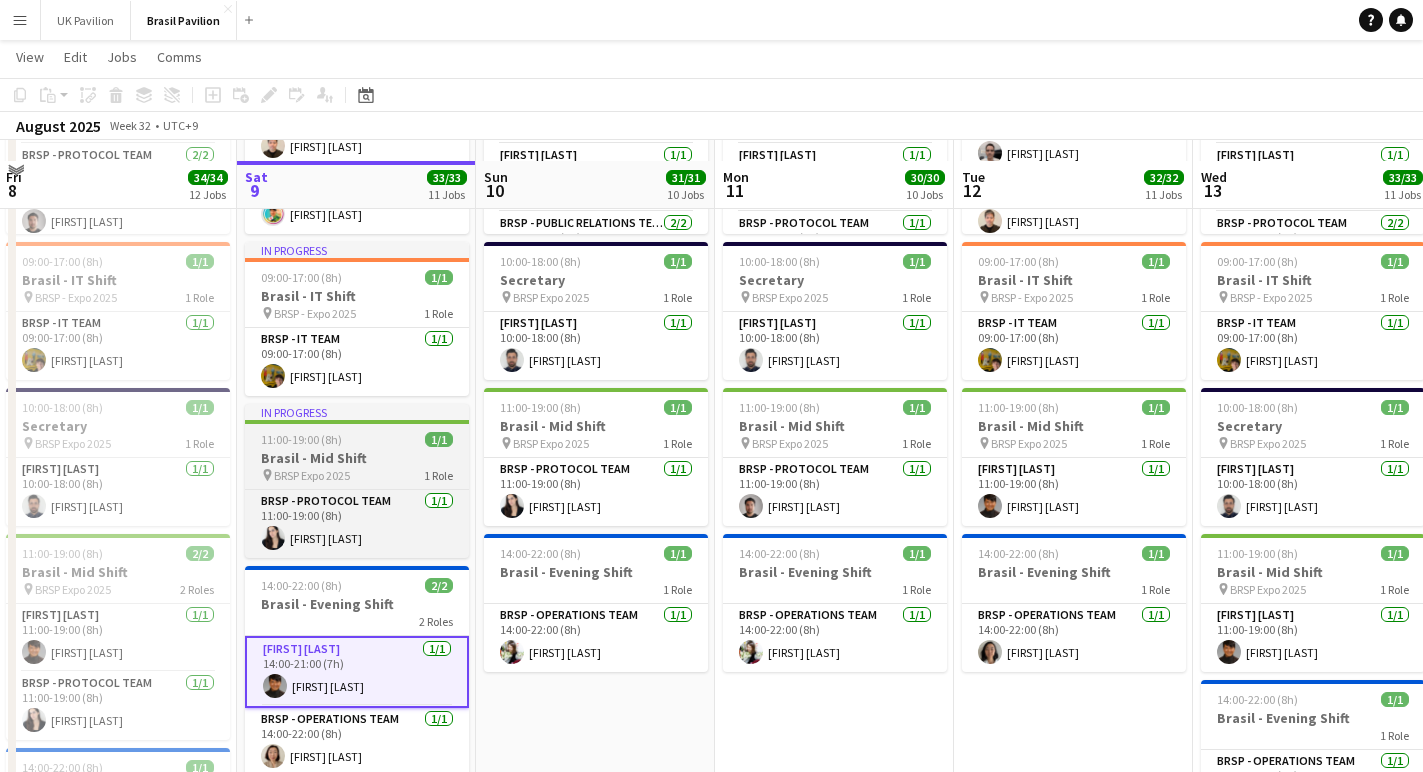 scroll, scrollTop: 456, scrollLeft: 0, axis: vertical 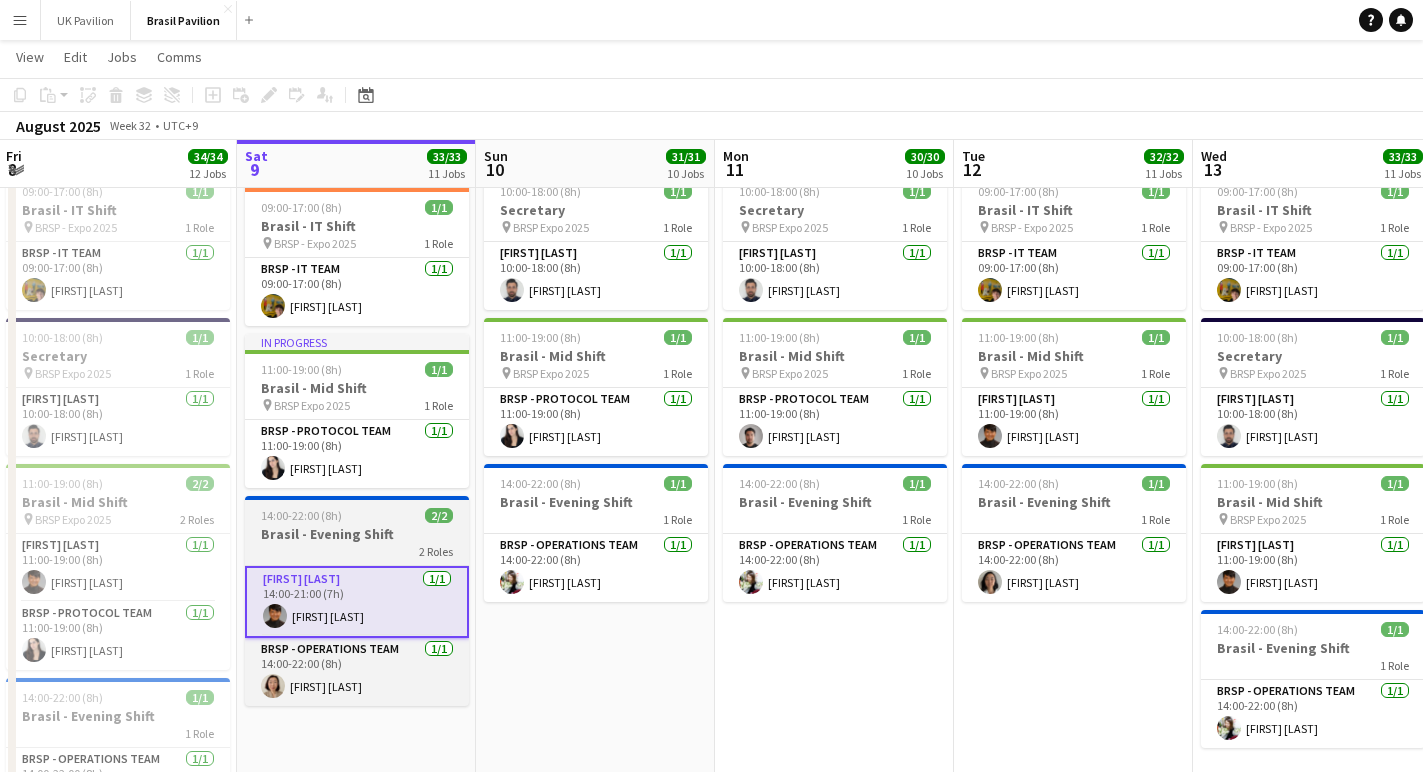 click on "Brasil - Evening Shift" at bounding box center (357, 534) 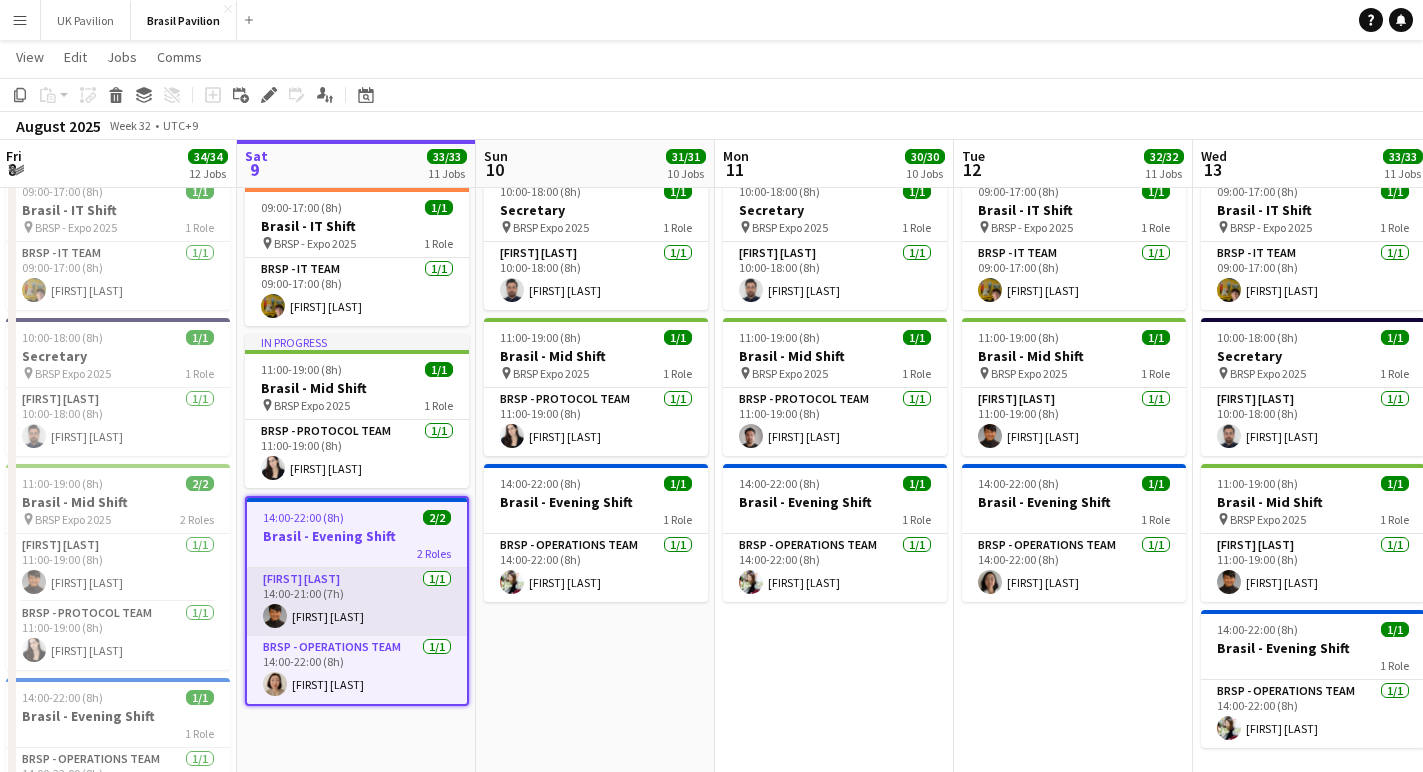 click on "BRSP - Admin & Logistics Team   1/1   [TIME]-[TIME] ([DURATION])
[FIRST] [LAST]" at bounding box center (357, 602) 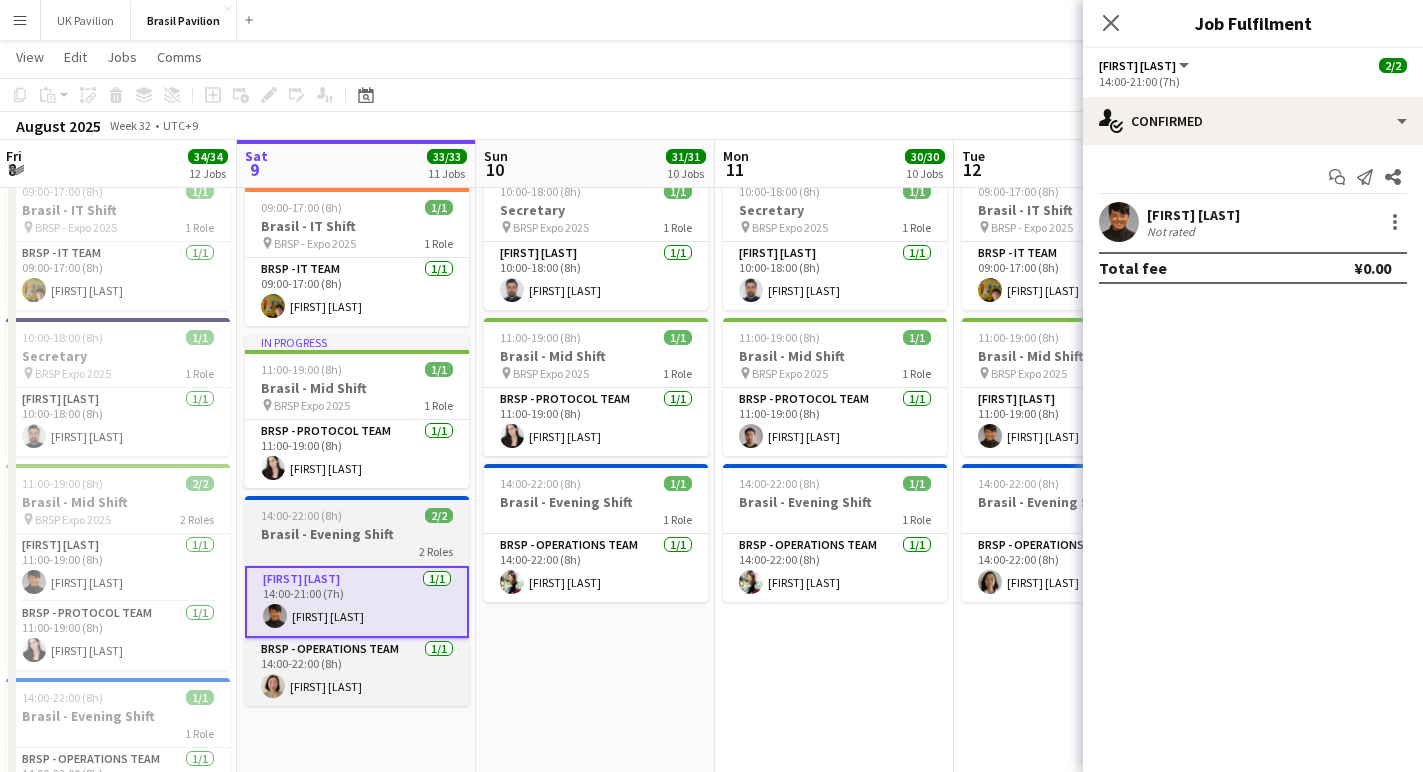 click on "[TIME]-[TIME] ([DURATION])    2/2   Brasil - Evening Shift   2 Roles   BRSP - Admin & Logistics Team   1/1   [TIME]-[TIME] ([DURATION])
[FIRST] [LAST]  BRSP - Operations Team   1/1   [TIME]-[TIME] ([DURATION])
[FIRST] [LAST]" at bounding box center [357, 601] 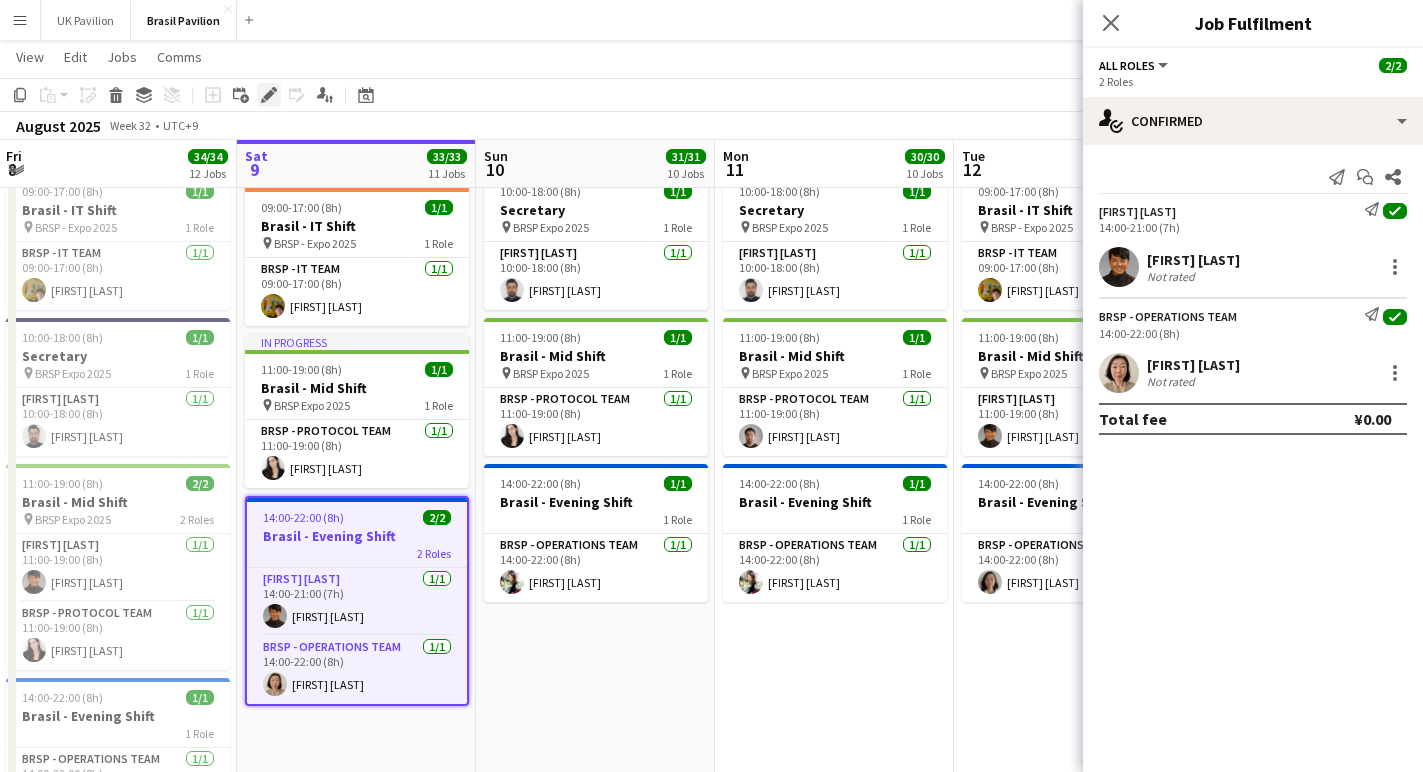 click 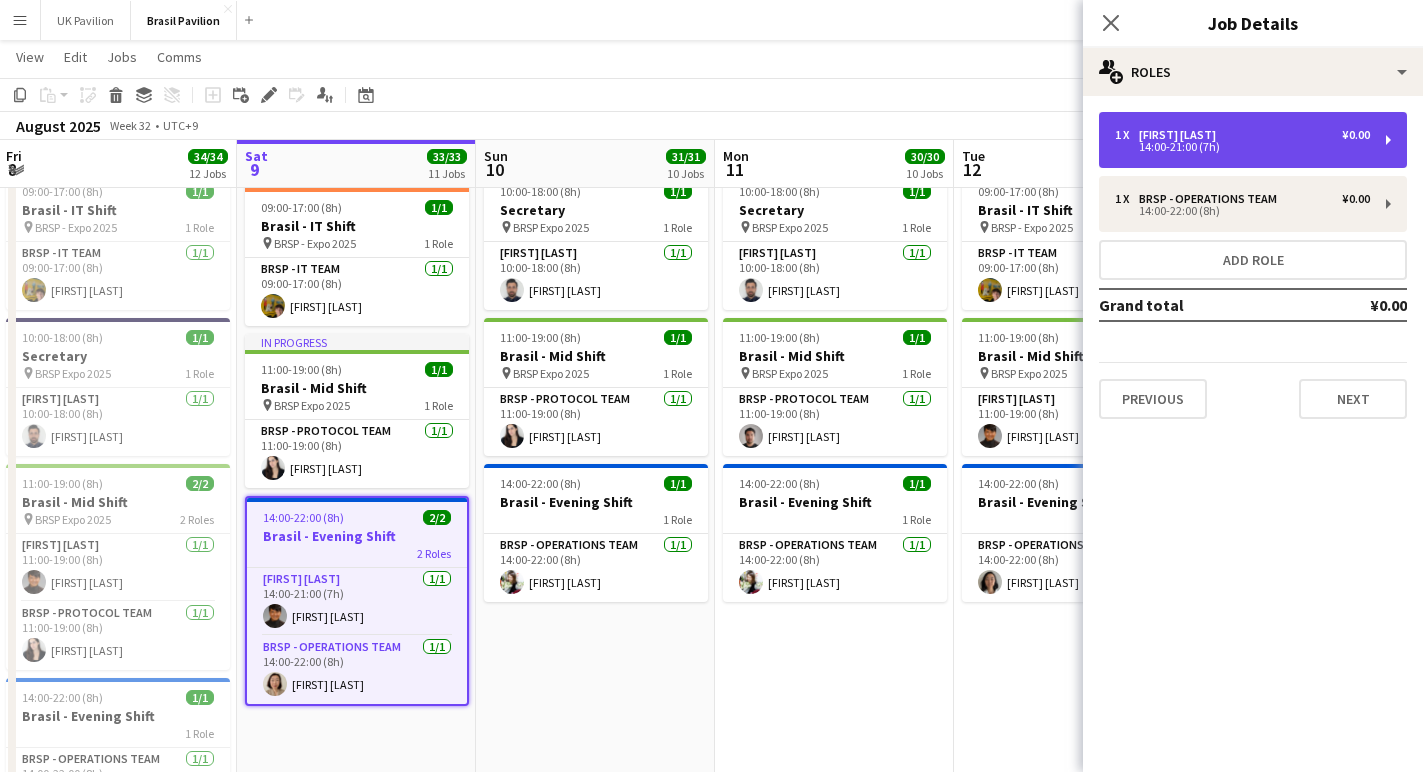 click on "14:00-21:00 (7h)" at bounding box center [1242, 147] 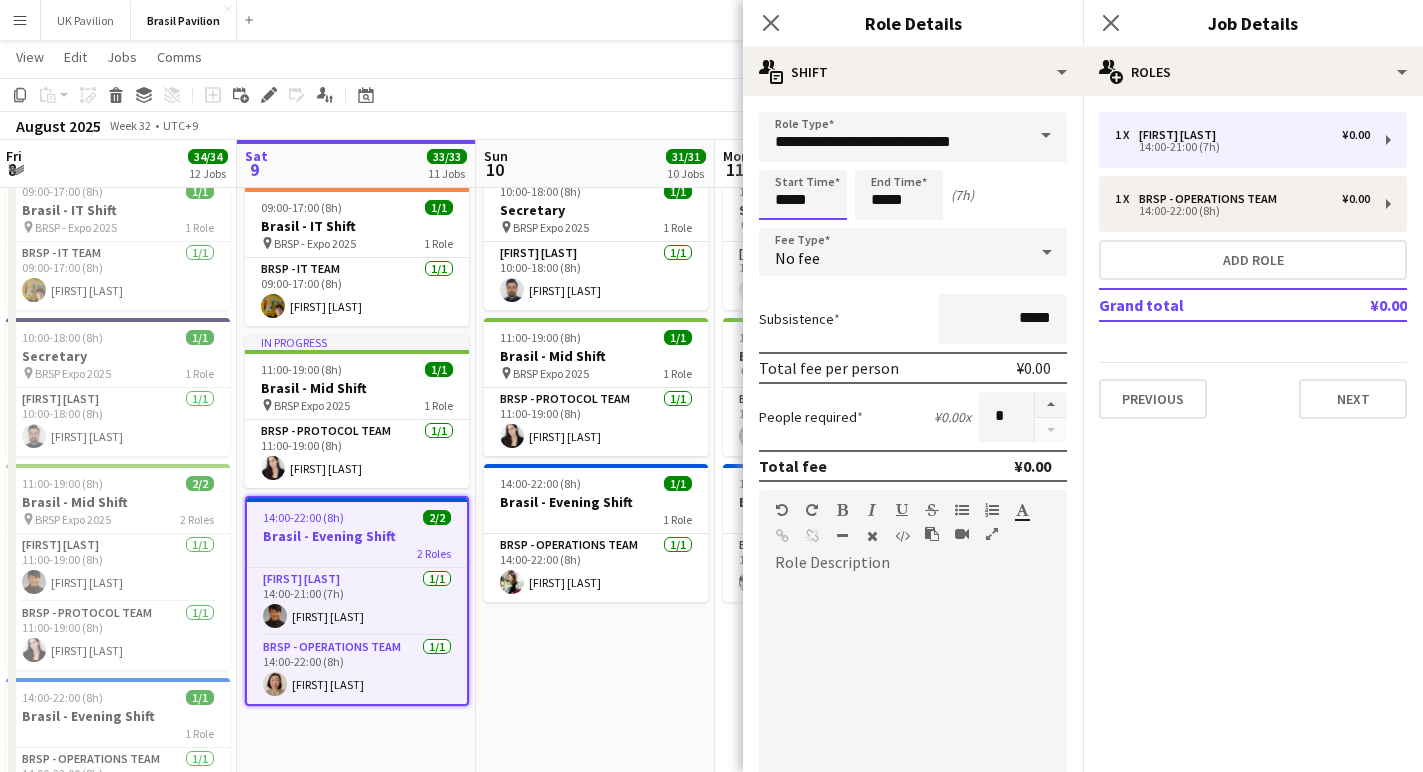 click on "*****" at bounding box center (803, 195) 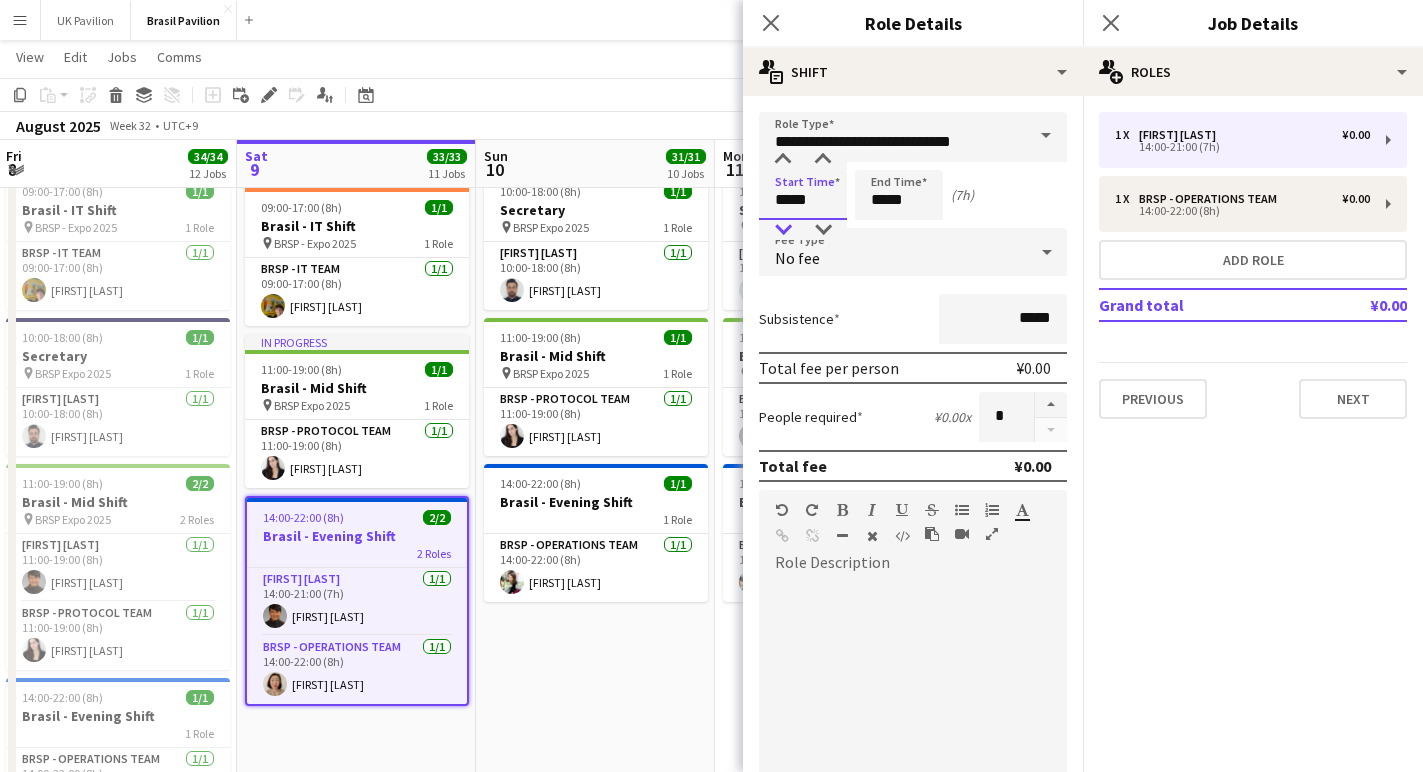 type on "*****" 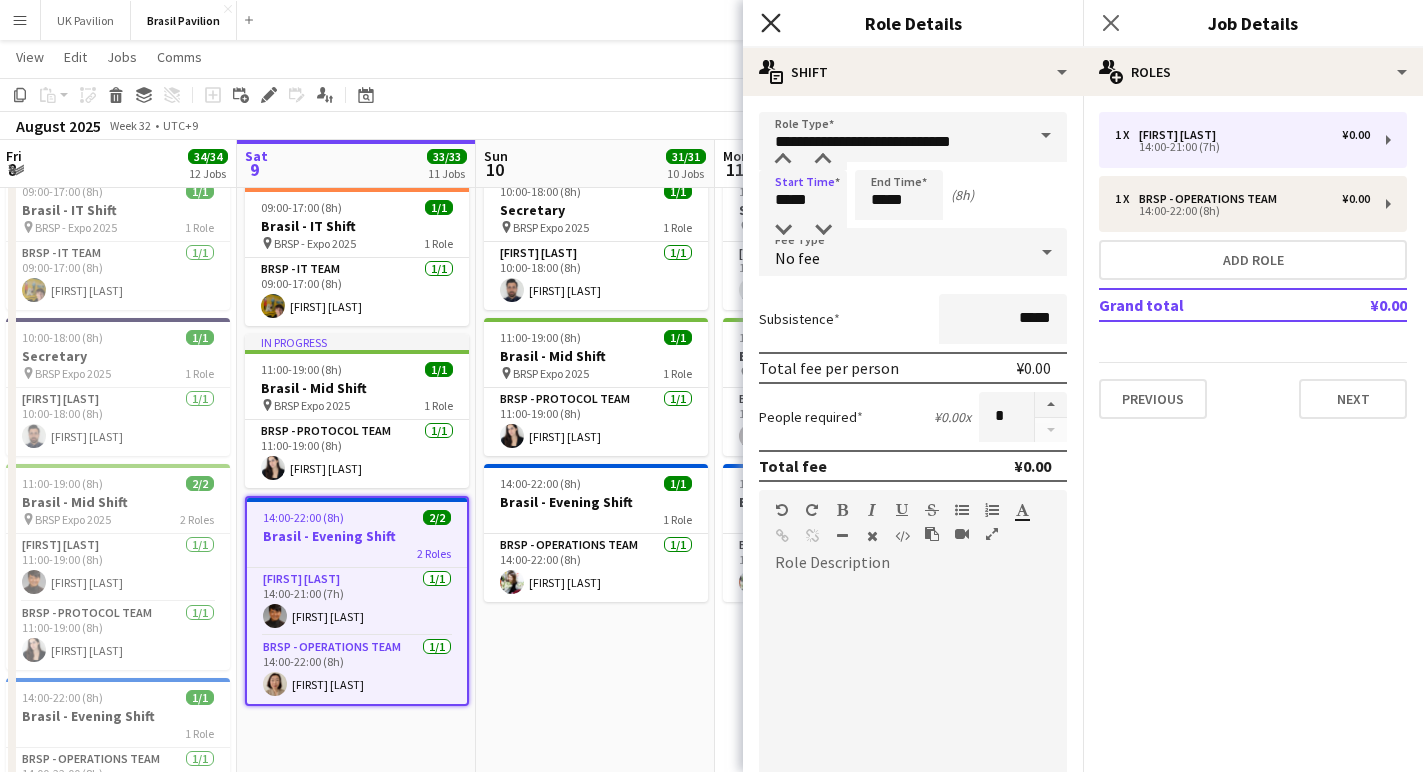 click on "Close pop-in" 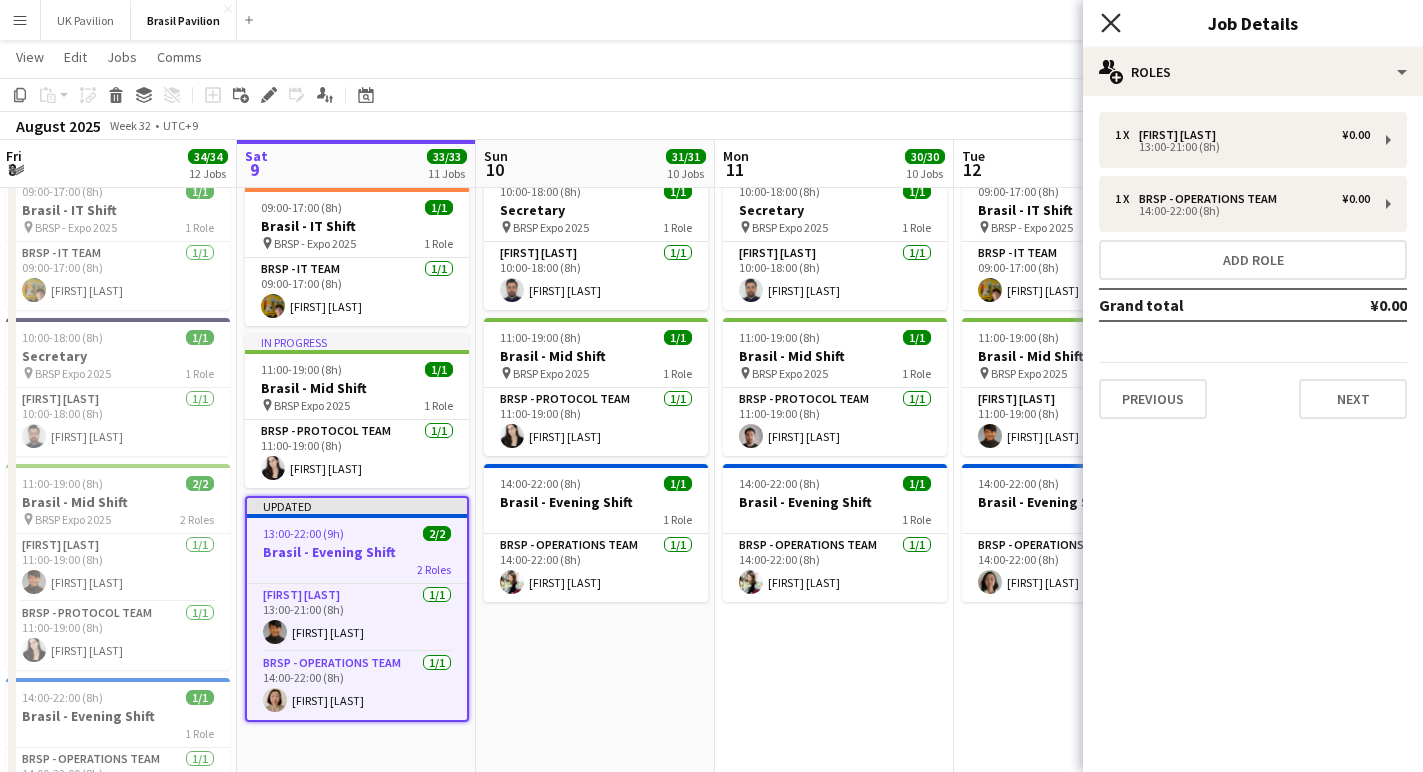 click on "Close pop-in" 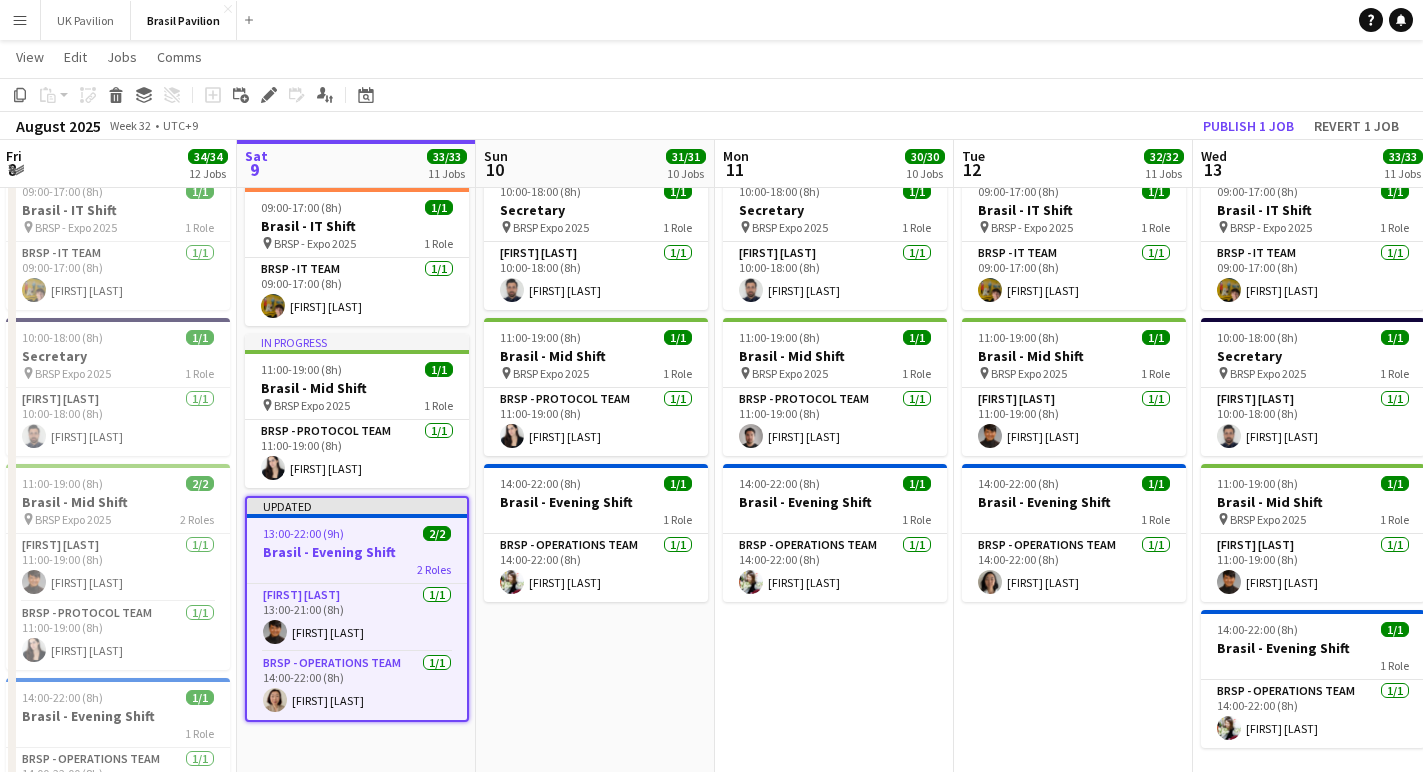 click on "Brasil - Evening Shift" at bounding box center (357, 552) 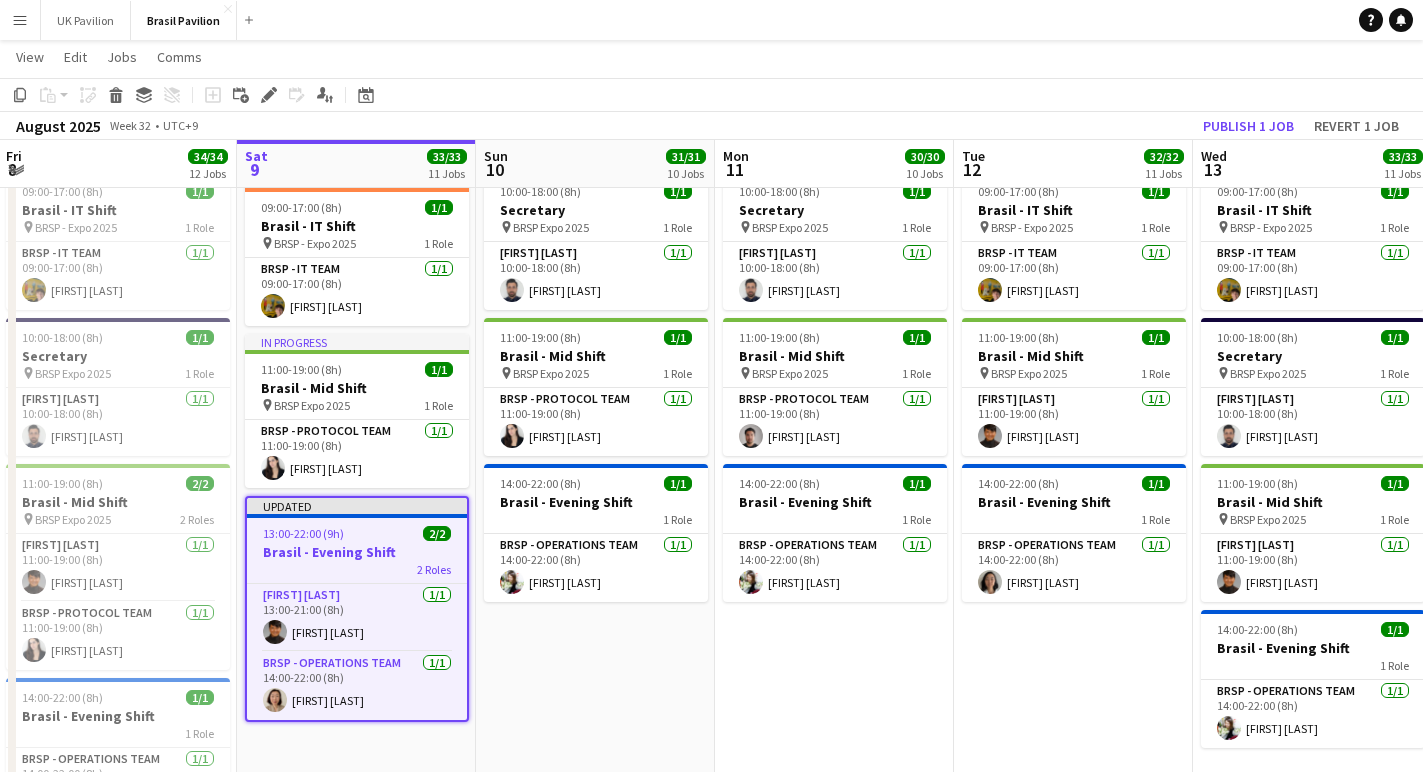 scroll, scrollTop: 0, scrollLeft: 479, axis: horizontal 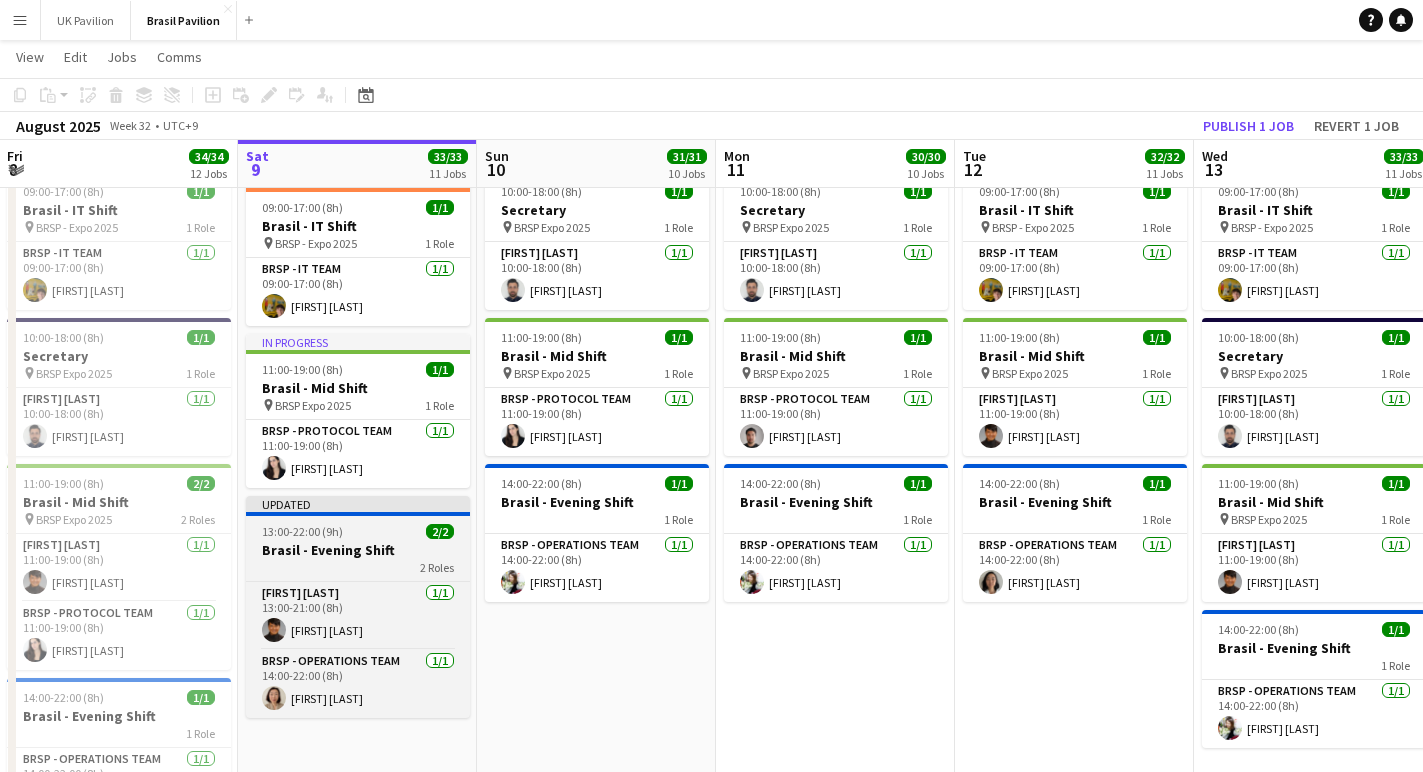 click on "Brasil - Evening Shift" at bounding box center (358, 550) 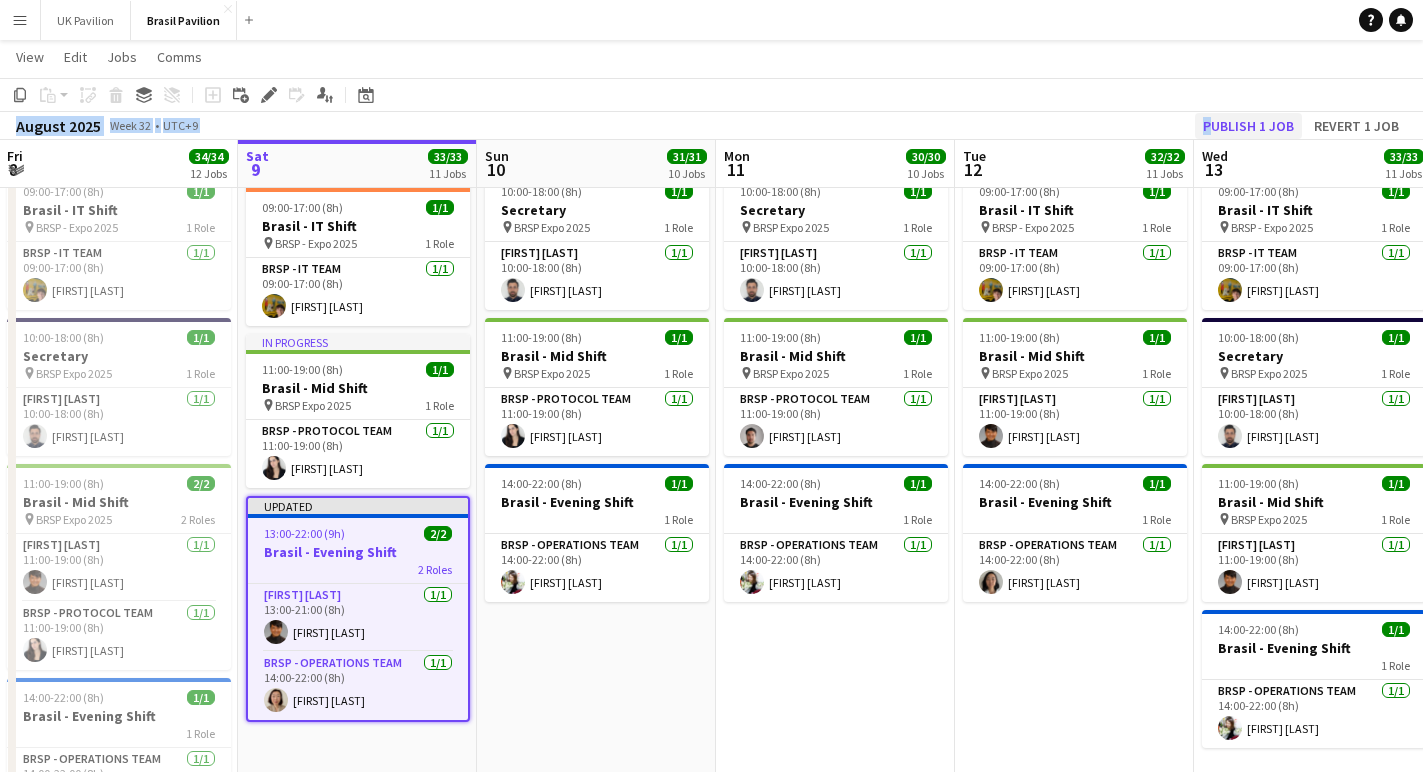 click on "Copy
Paste
Paste
Command
V Paste with crew
Command
Shift
V
Paste linked Job
Delete
Group
Ungroup
Add job
Add linked Job
Edit
Edit linked Job
Applicants
Date picker
AUG 2025 AUG 2025 Monday M Tuesday T Wednesday W Thursday T Friday F Saturday S Sunday S  AUG   1   2   3   4   5   6   7   8   9   10   11   12   13   14   15   16   17   18   19   20   21   22   23   24   25" 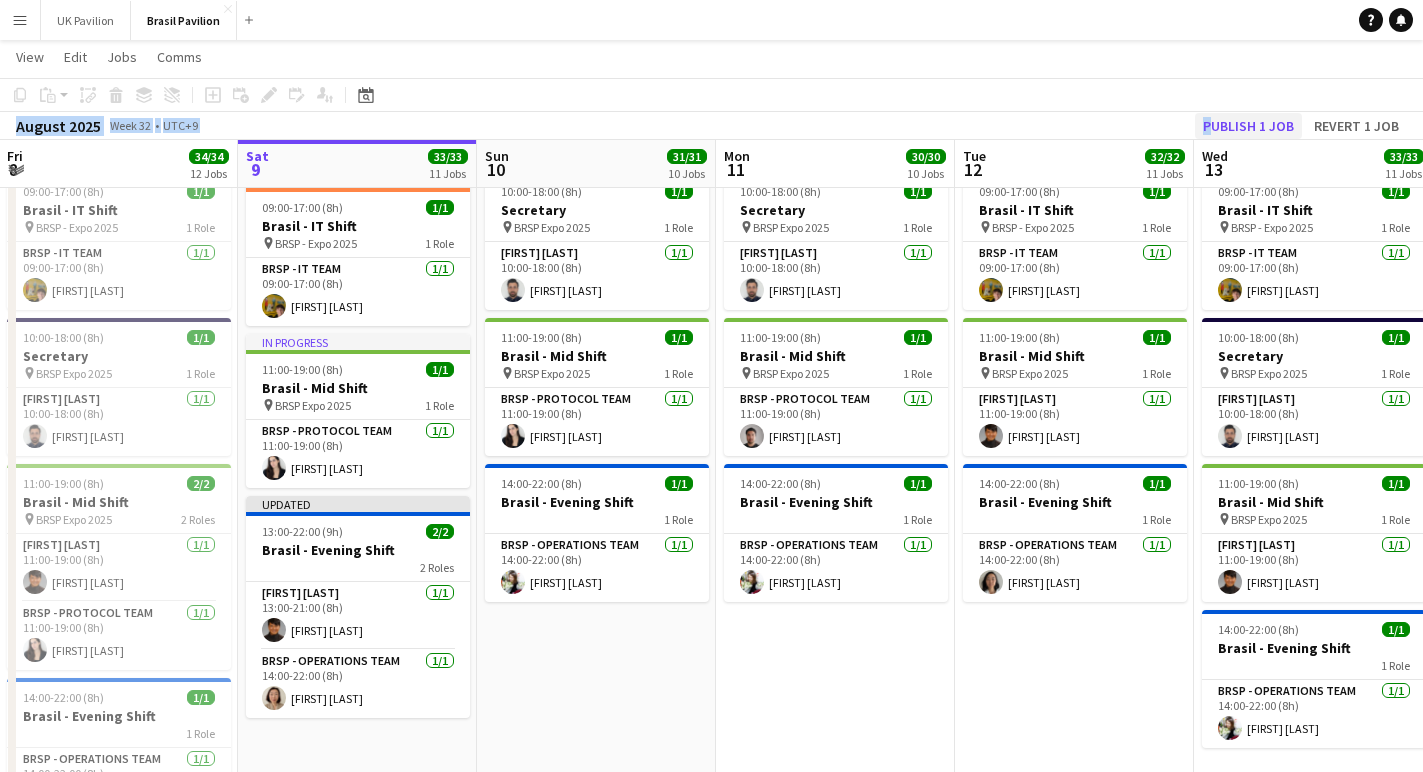 click on "Publish 1 job" 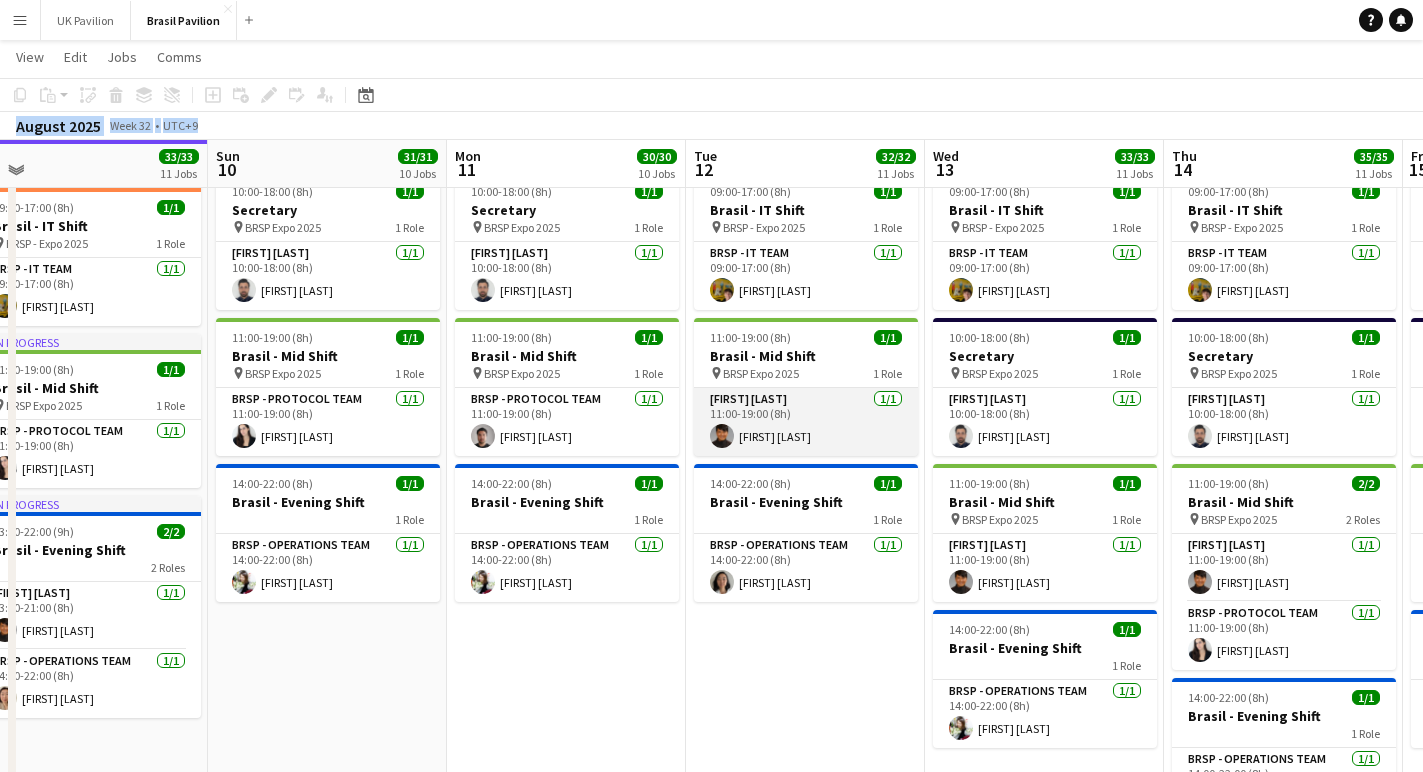 scroll, scrollTop: 0, scrollLeft: 740, axis: horizontal 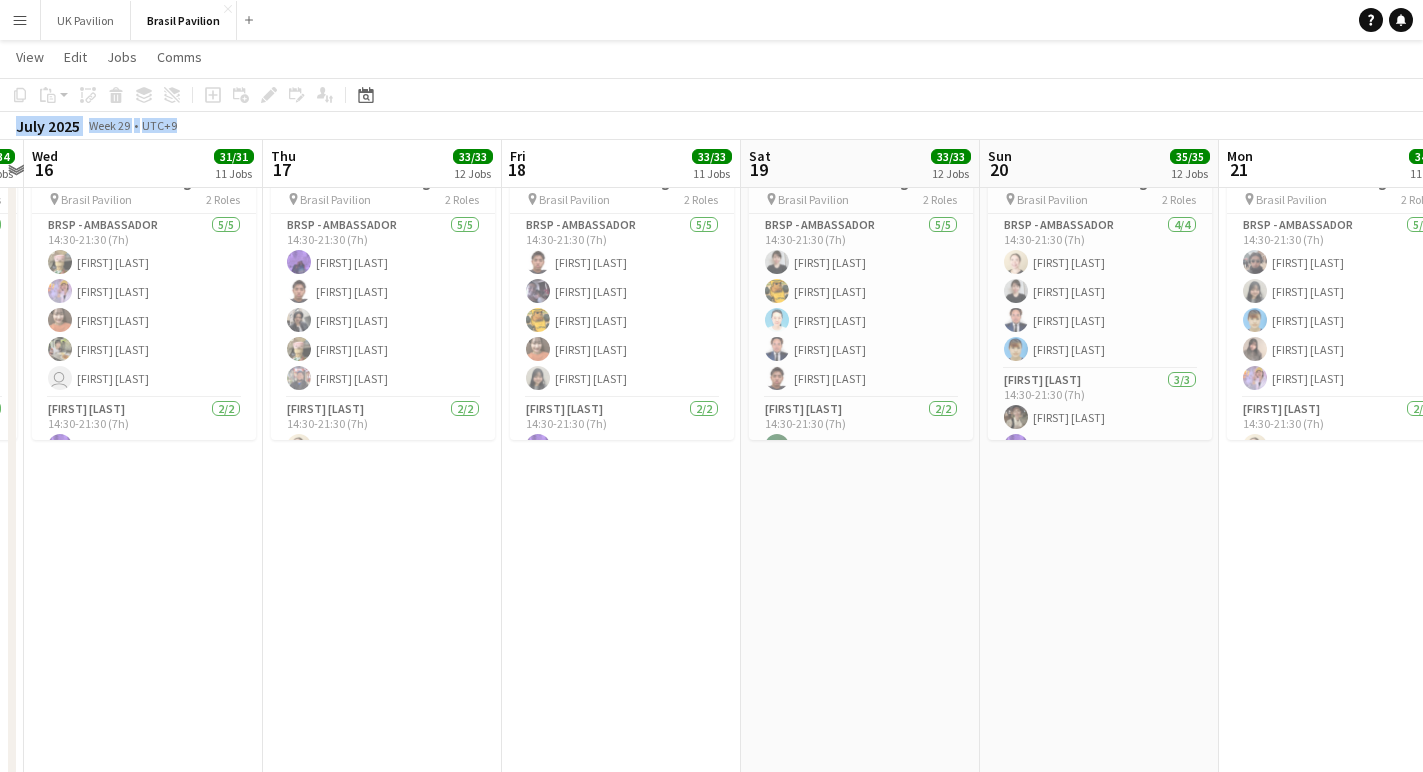click on "Copy
Paste
Paste
Command
V Paste with crew
Command
Shift
V
Paste linked Job
Delete
Group
Ungroup
Add job
Add linked Job
Edit
Edit linked Job
Applicants
Date picker
AUG 2025 AUG 2025 Monday M Tuesday T Wednesday W Thursday T Friday F Saturday S Sunday S  AUG   1   2   3   4   5   6   7   8   9   10   11   12   13   14   15   16   17   18   19   20   21   22   23   24   25" 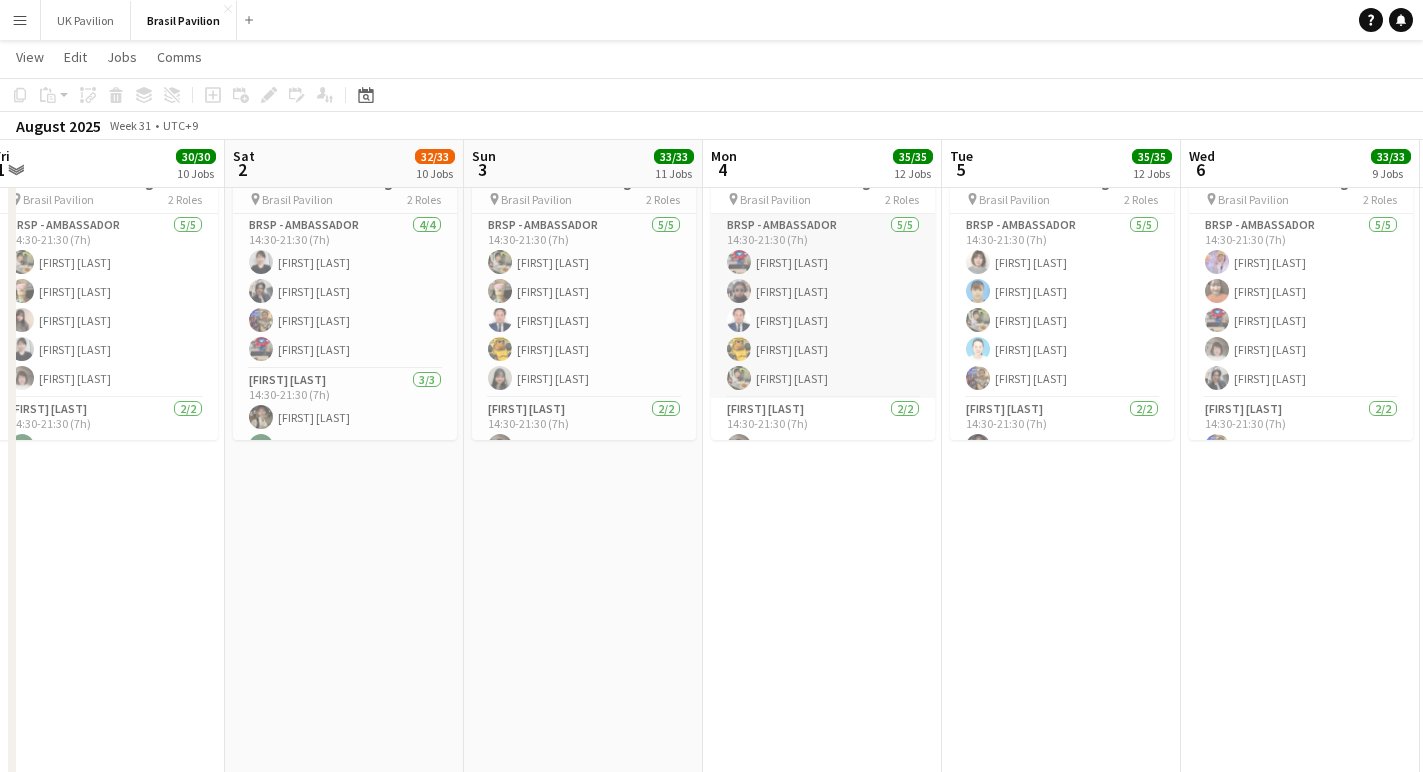 scroll, scrollTop: 0, scrollLeft: 446, axis: horizontal 